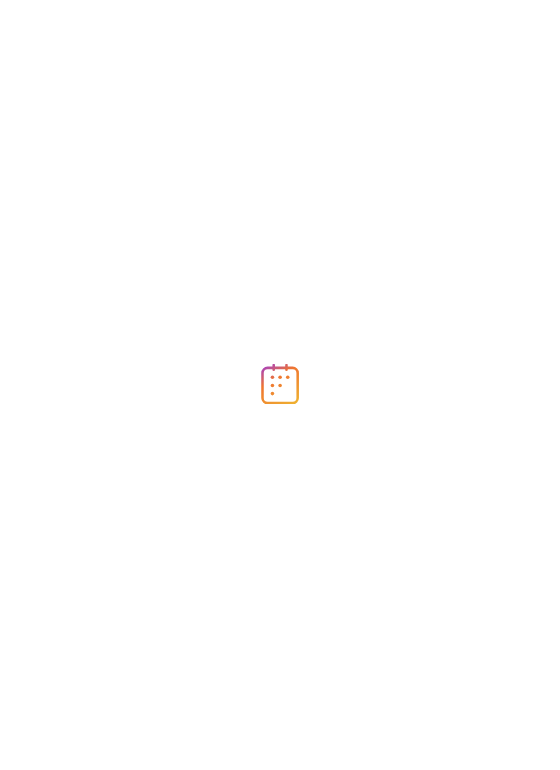 scroll, scrollTop: 0, scrollLeft: 0, axis: both 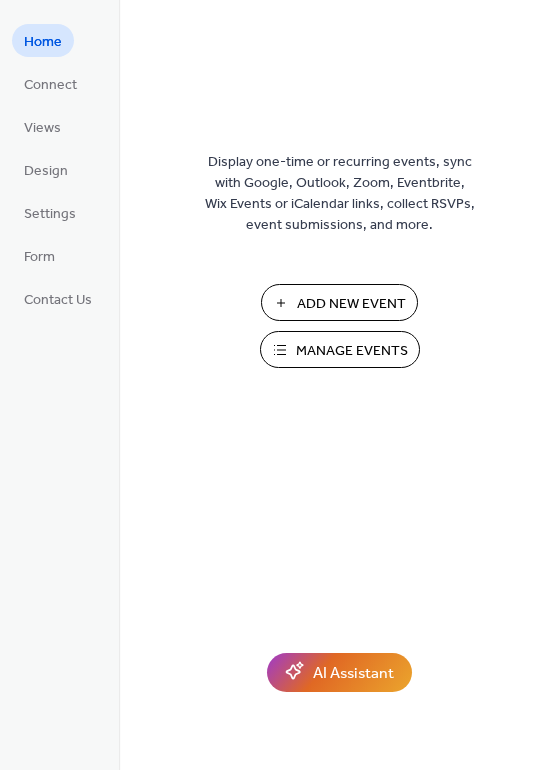 click on "Manage Events" at bounding box center [352, 351] 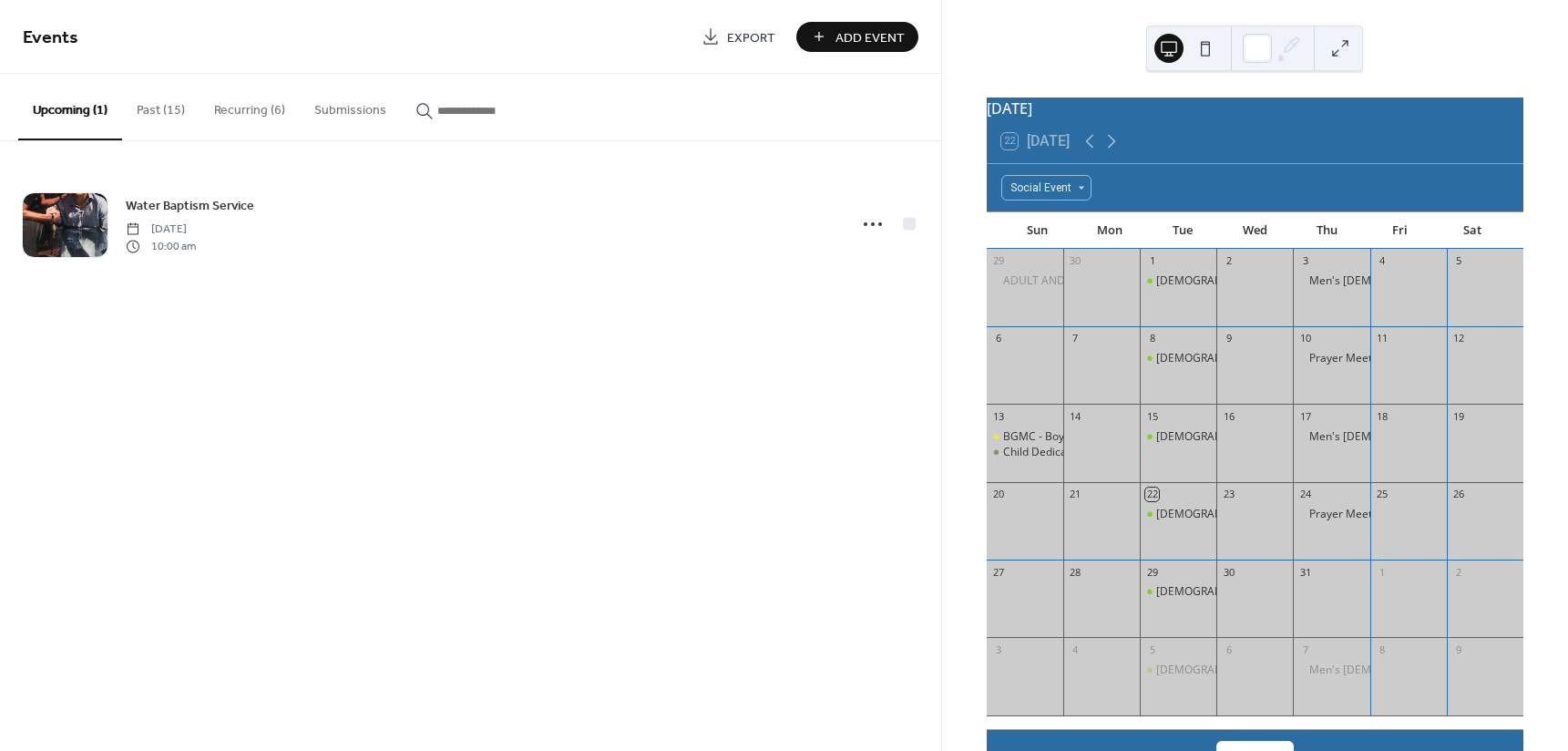 scroll, scrollTop: 0, scrollLeft: 0, axis: both 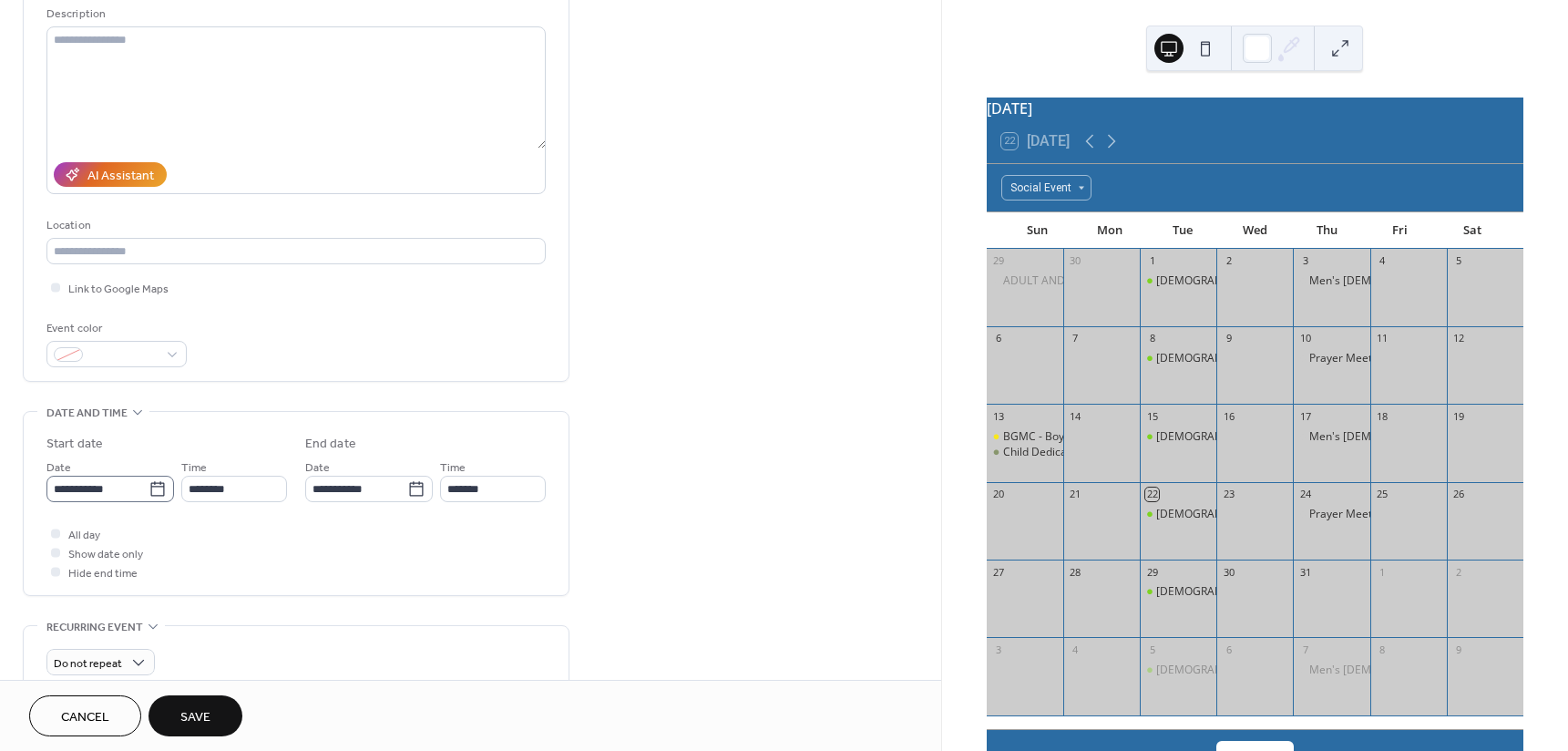 type on "**********" 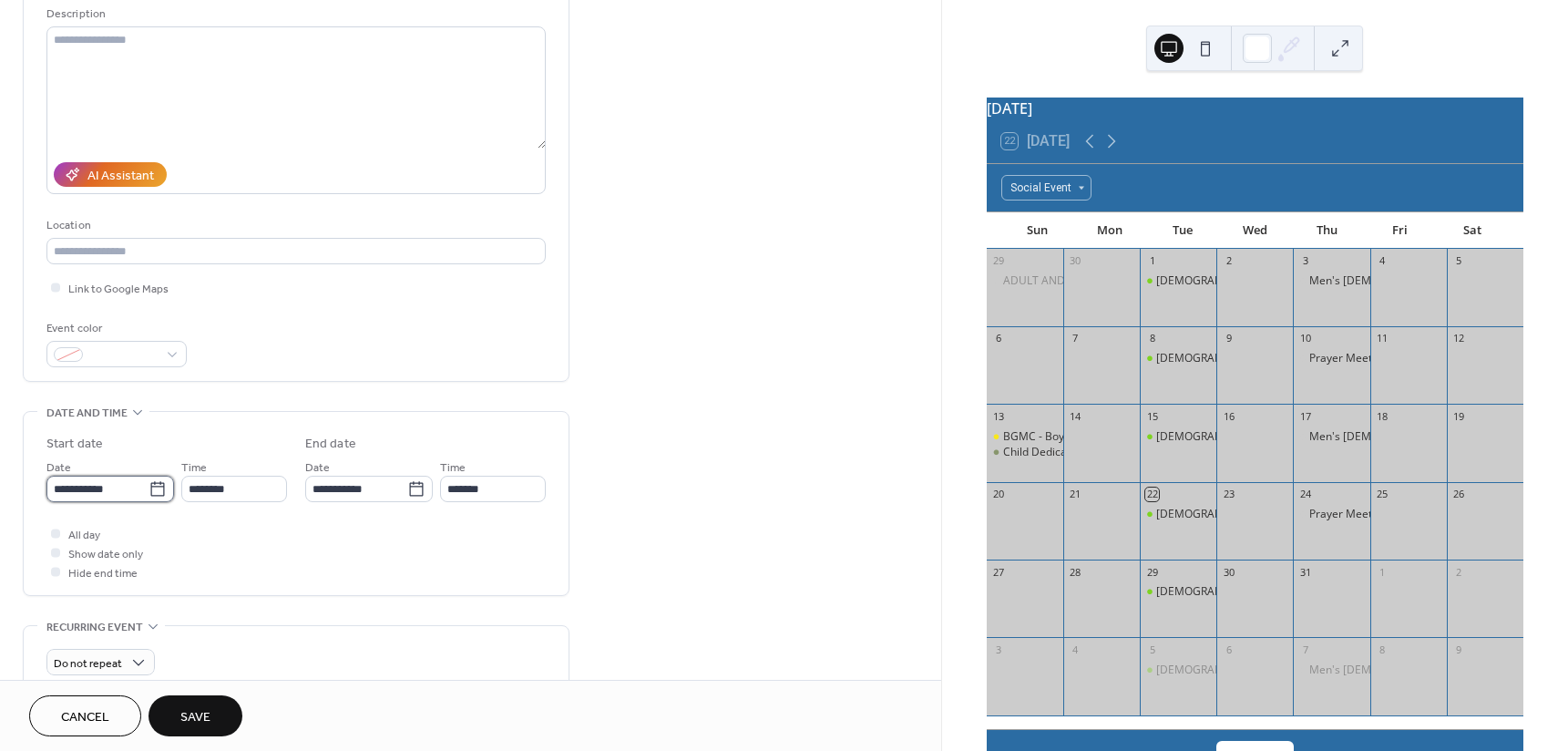 click on "**********" at bounding box center (97, 489) 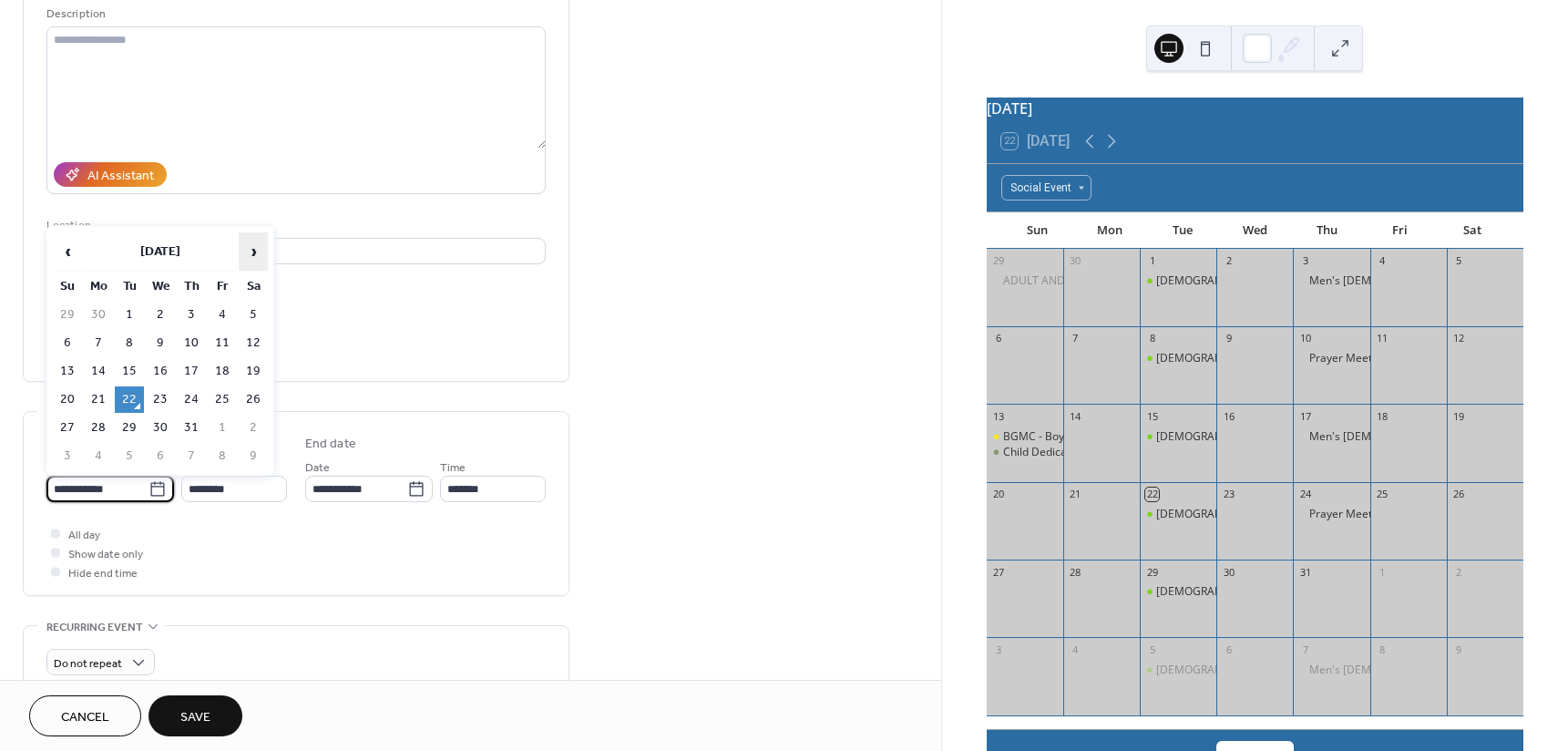 click on "›" at bounding box center (253, 252) 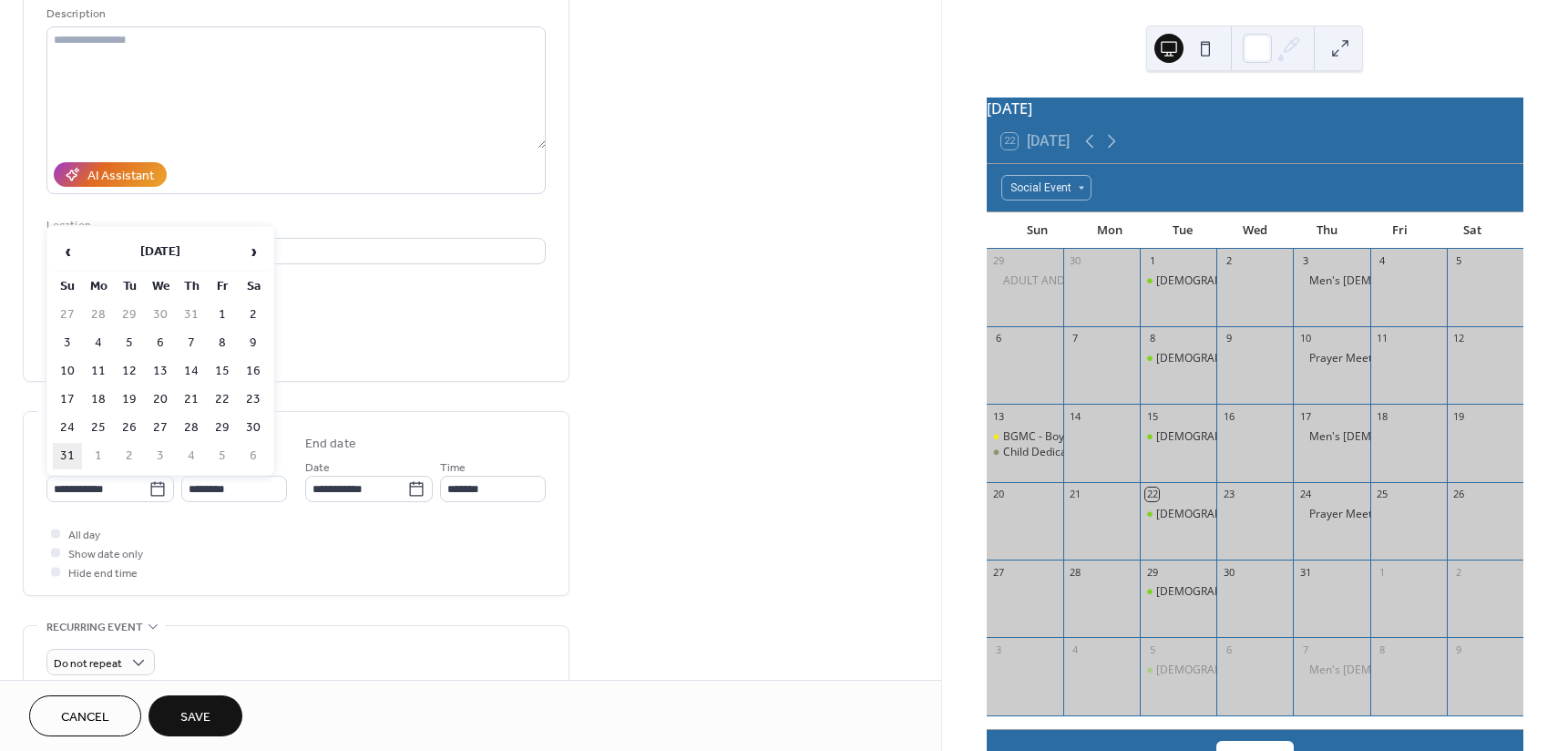 click on "31" at bounding box center [67, 456] 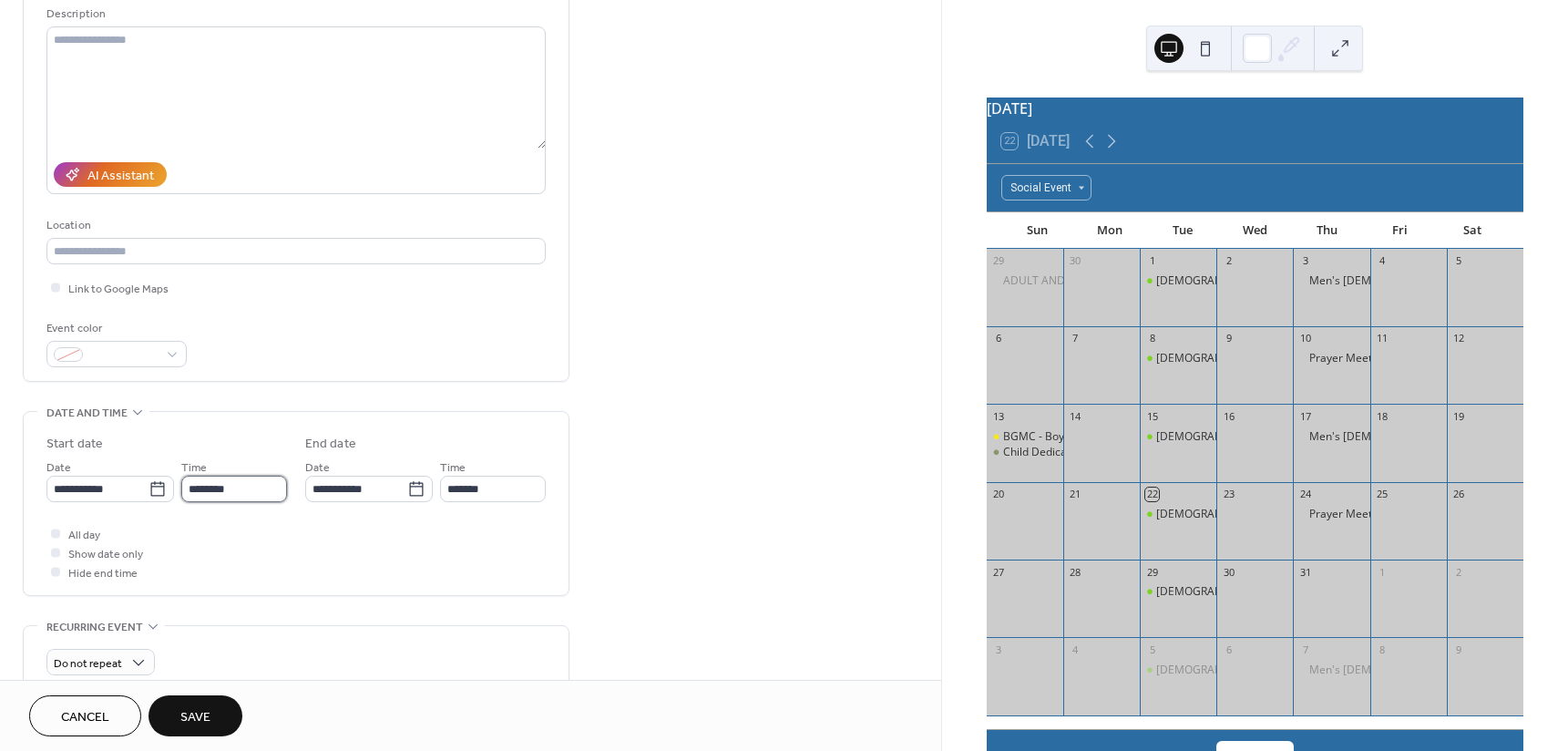 click on "********" at bounding box center (234, 489) 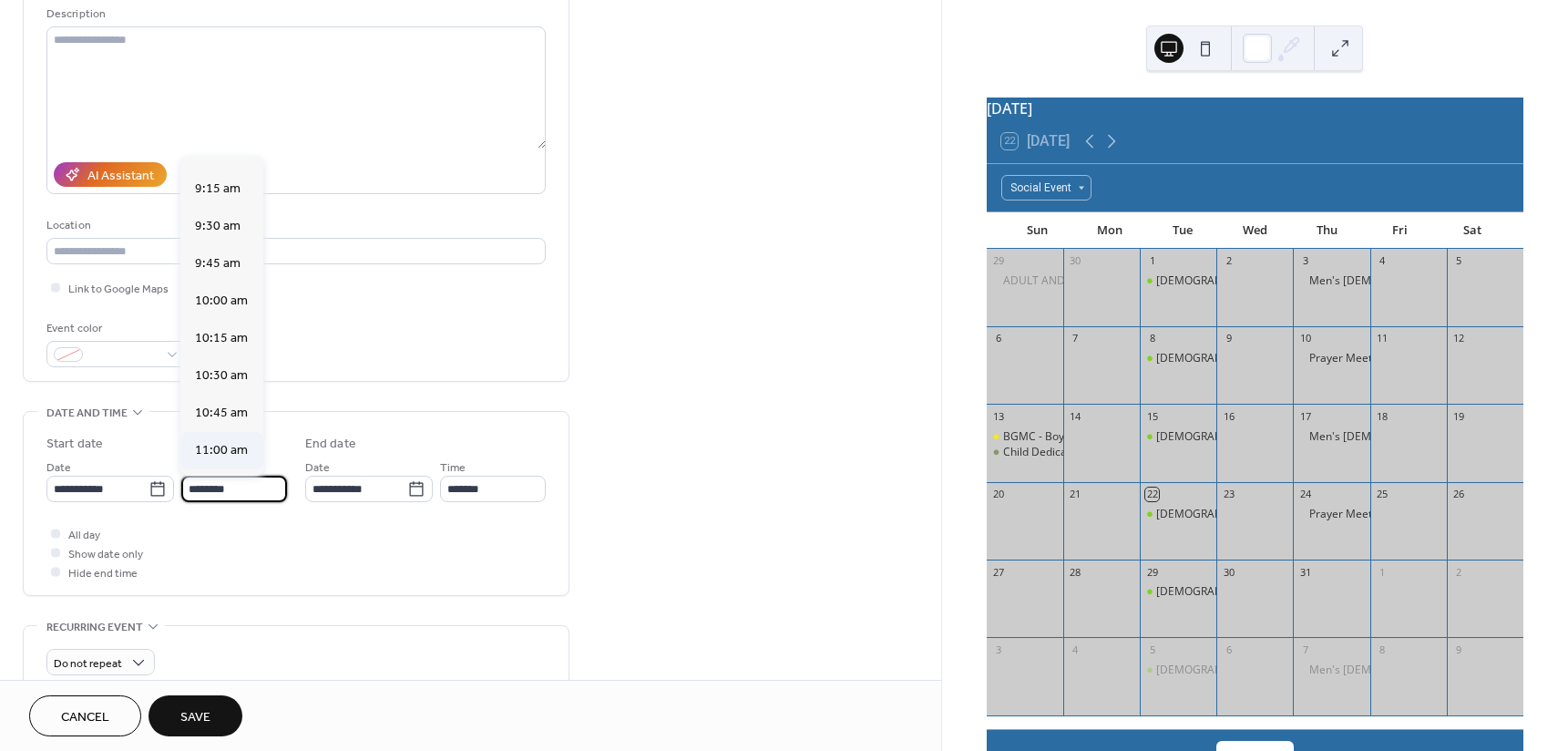 scroll, scrollTop: 1338, scrollLeft: 0, axis: vertical 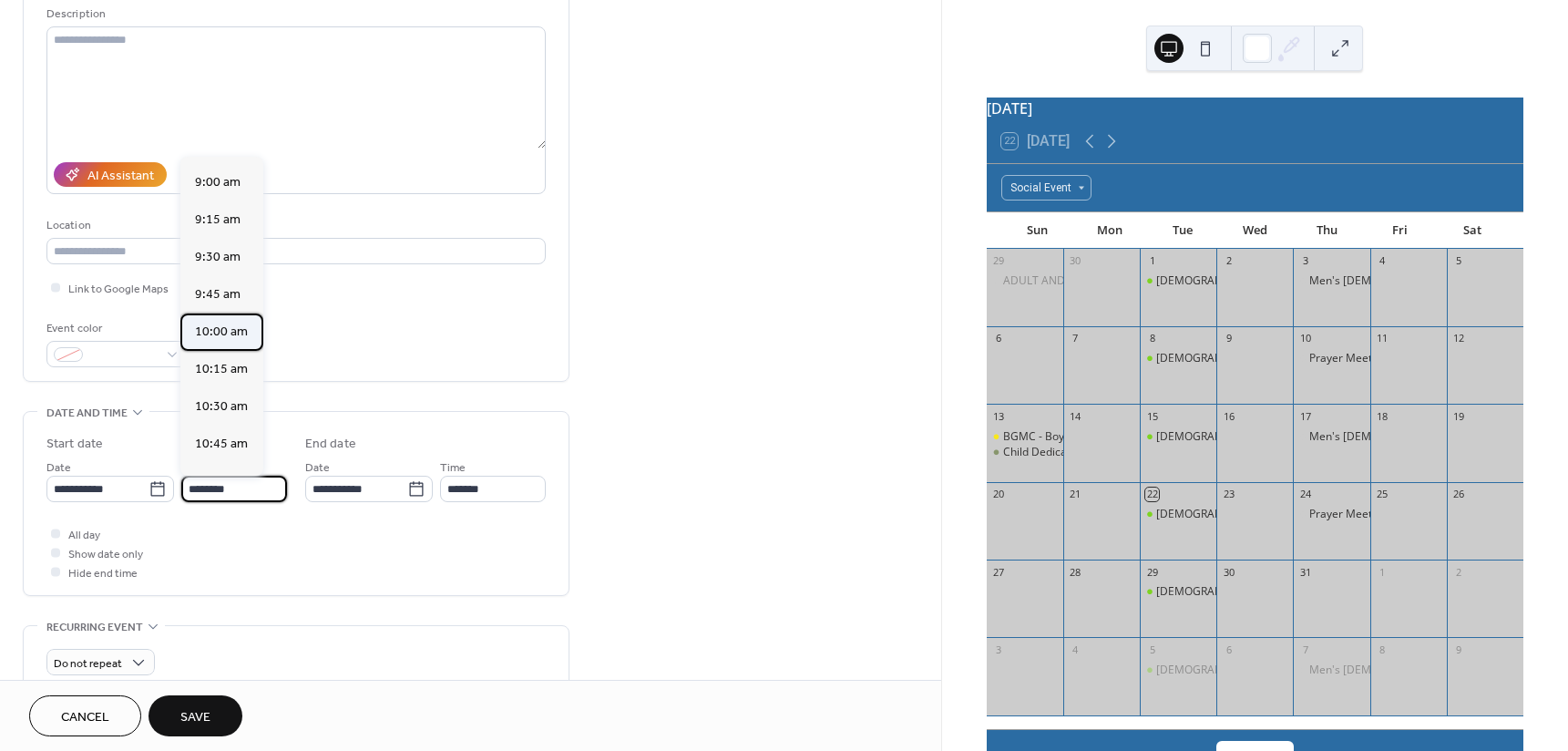 click on "10:00 am" at bounding box center (221, 332) 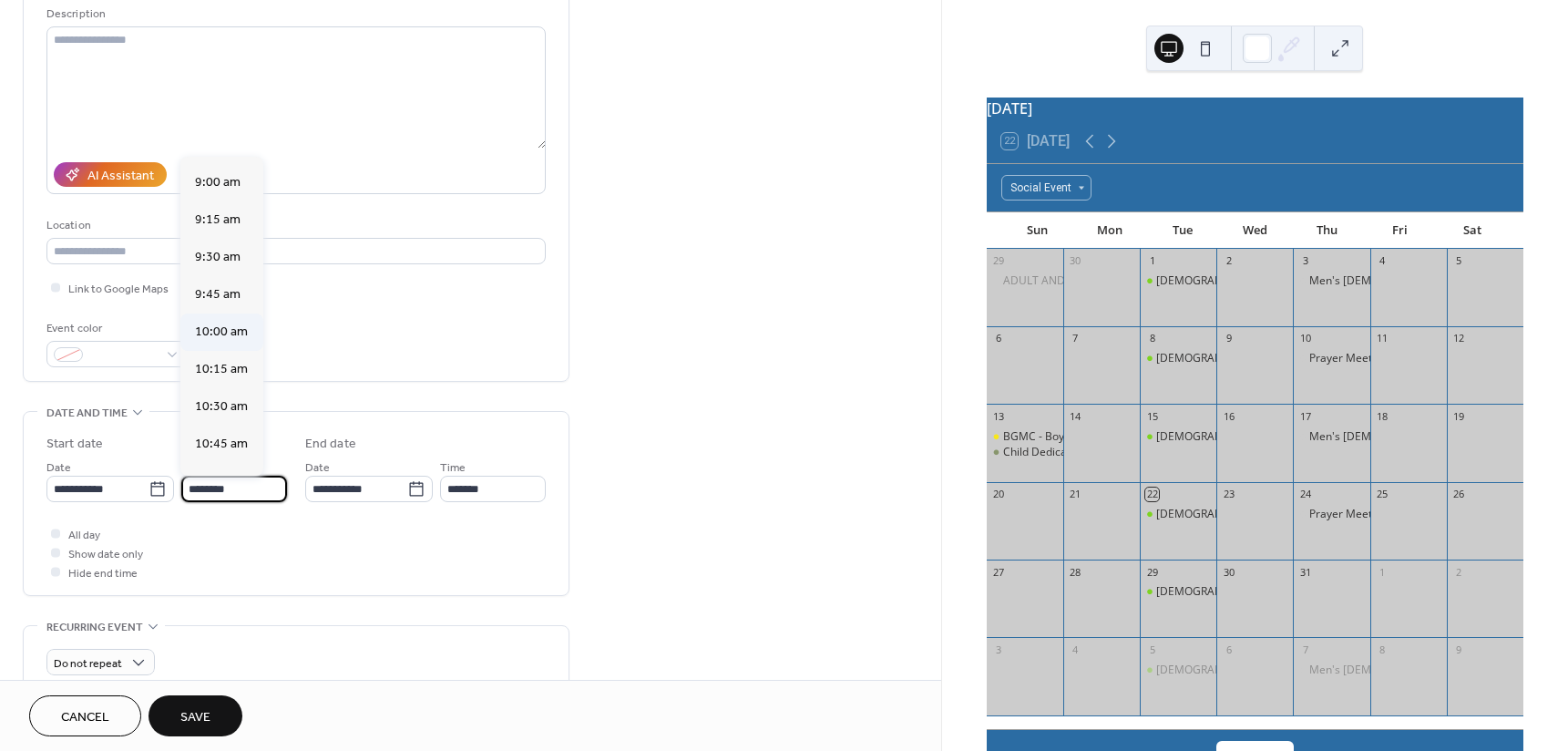 type on "********" 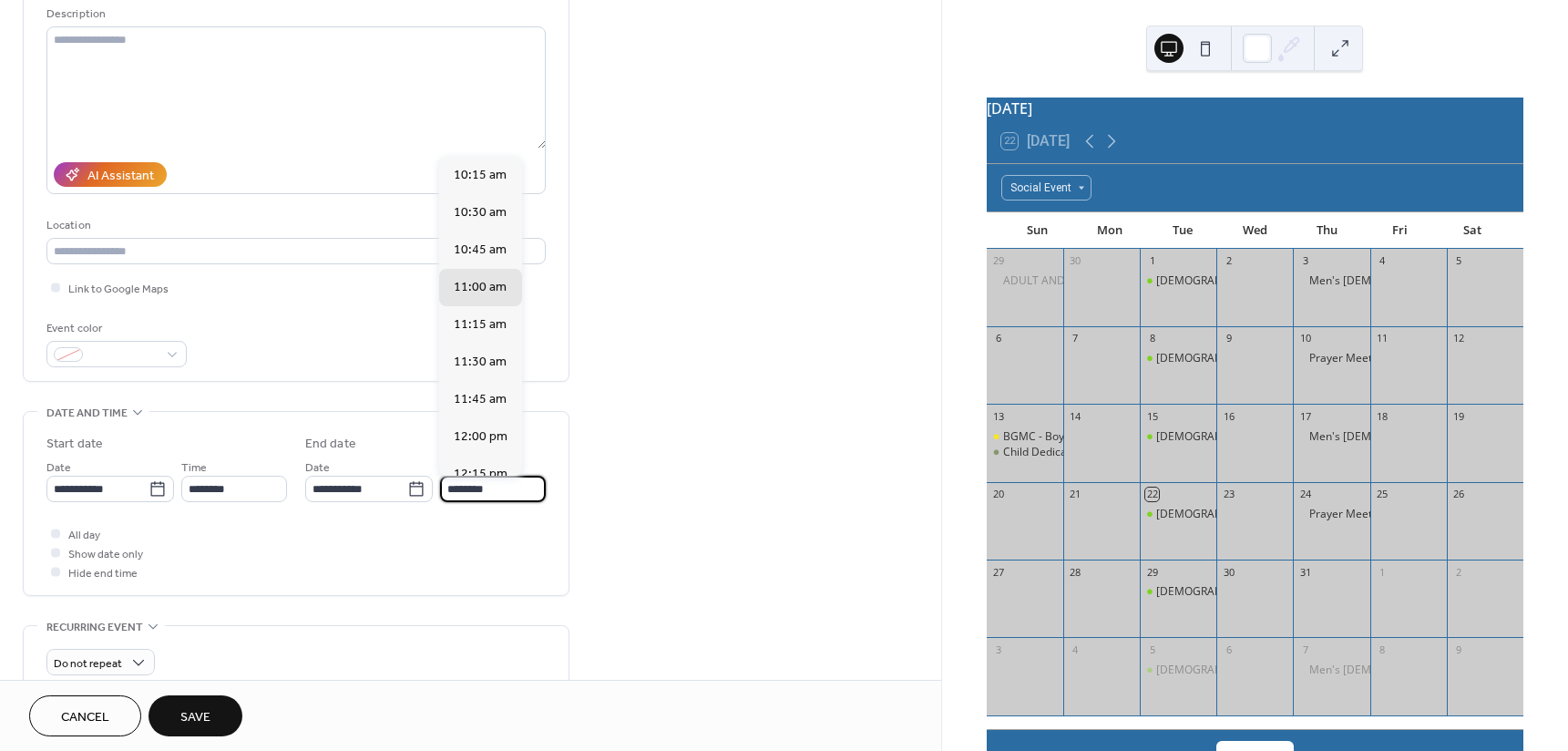 click on "********" at bounding box center (493, 489) 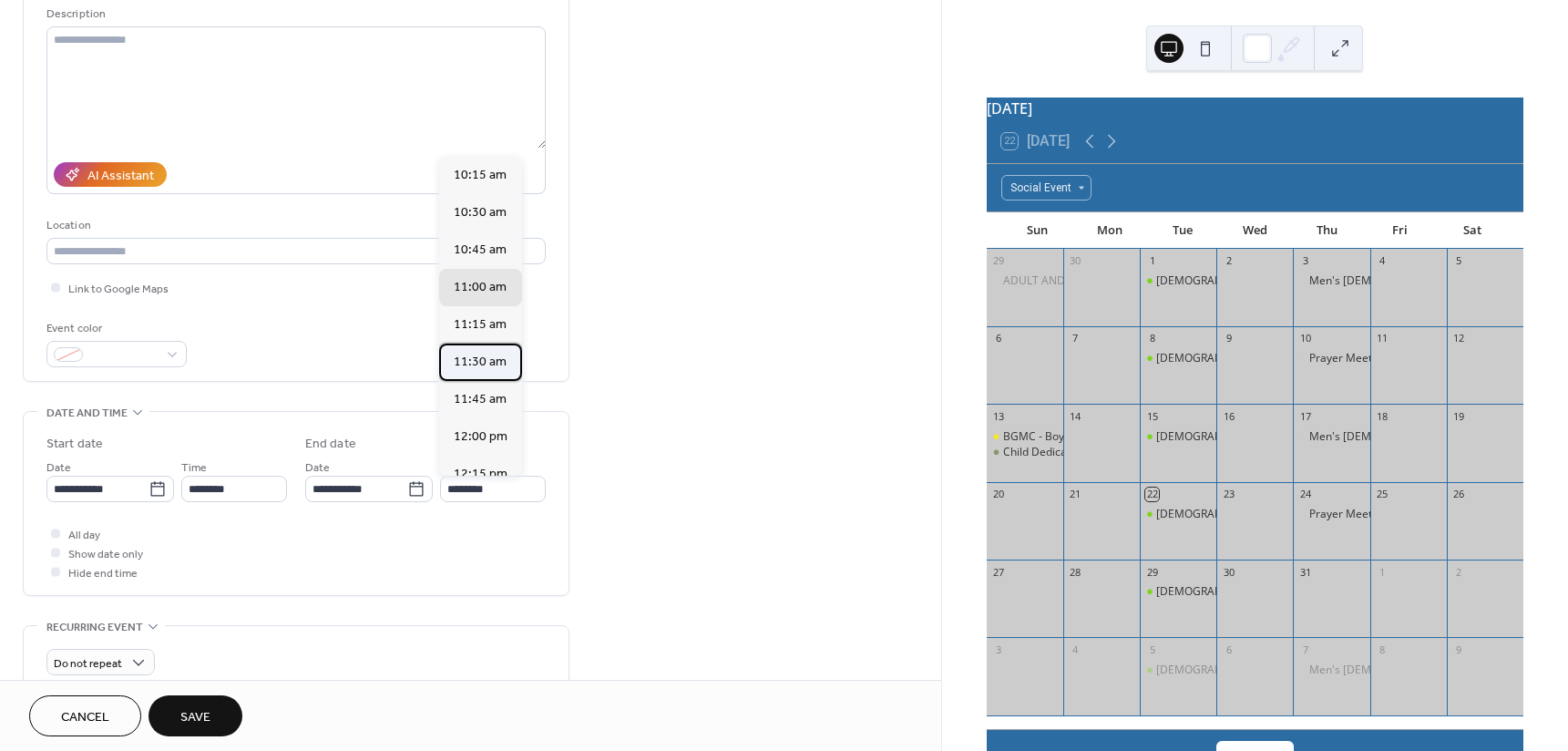 click on "11:30 am" at bounding box center (480, 362) 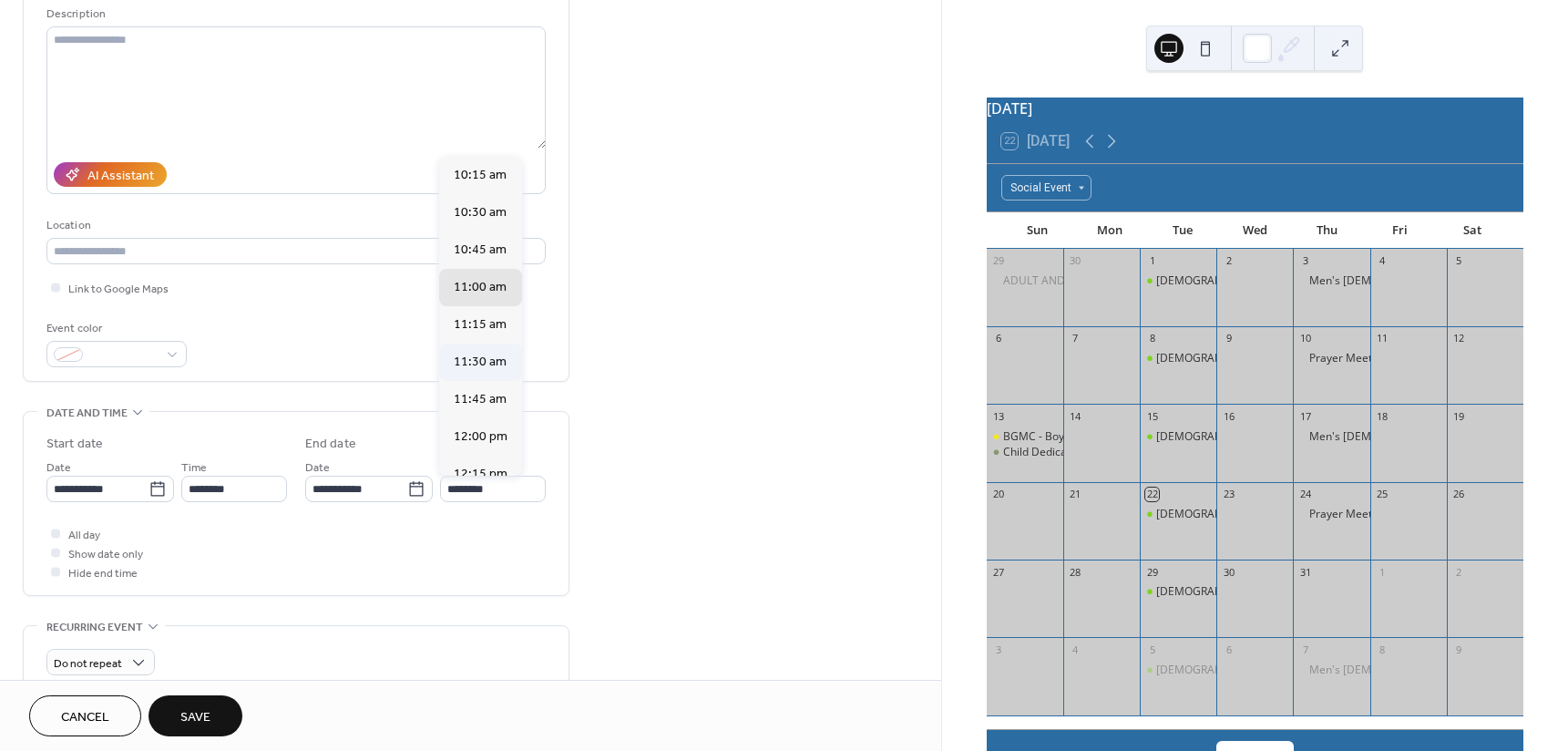 type on "********" 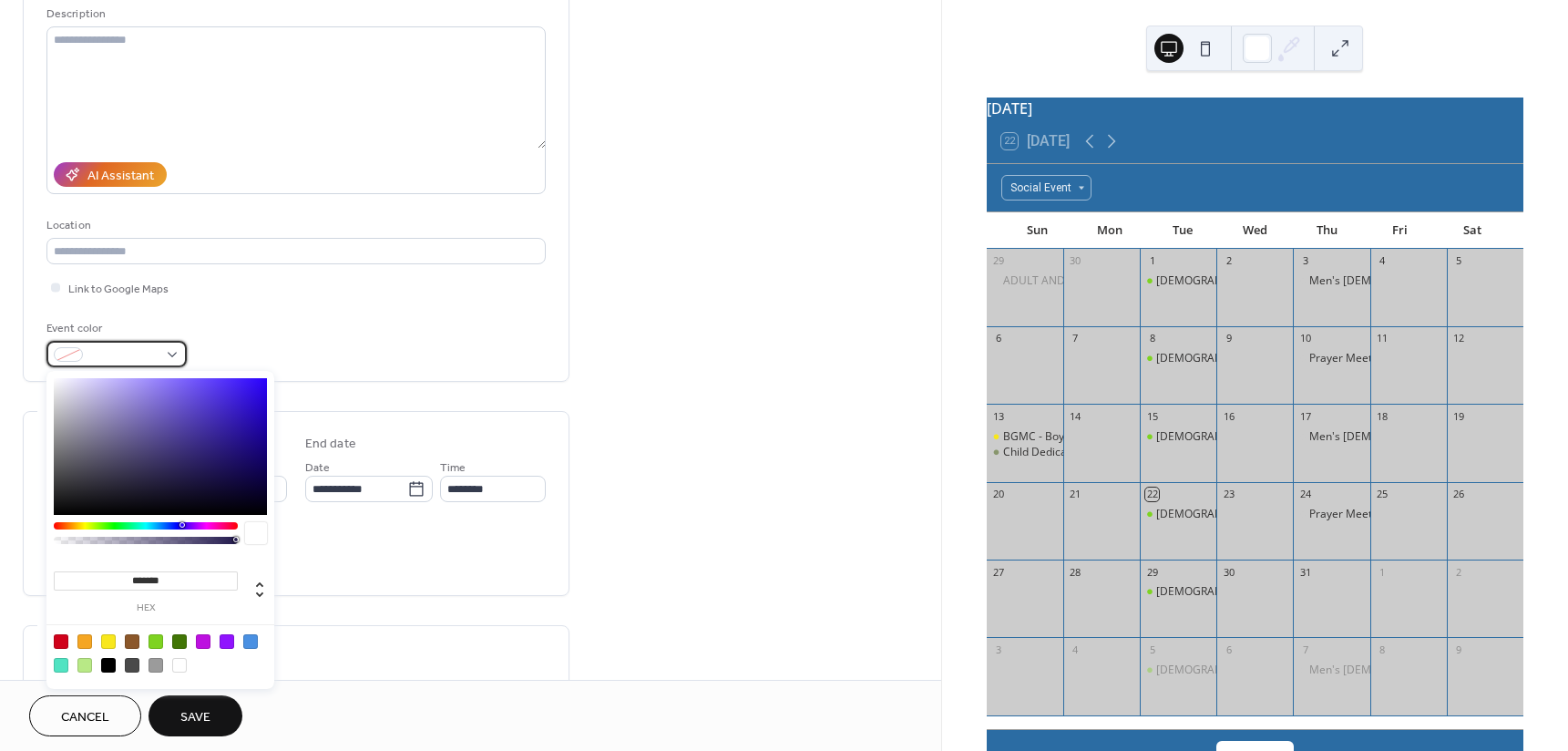 click at bounding box center (117, 354) 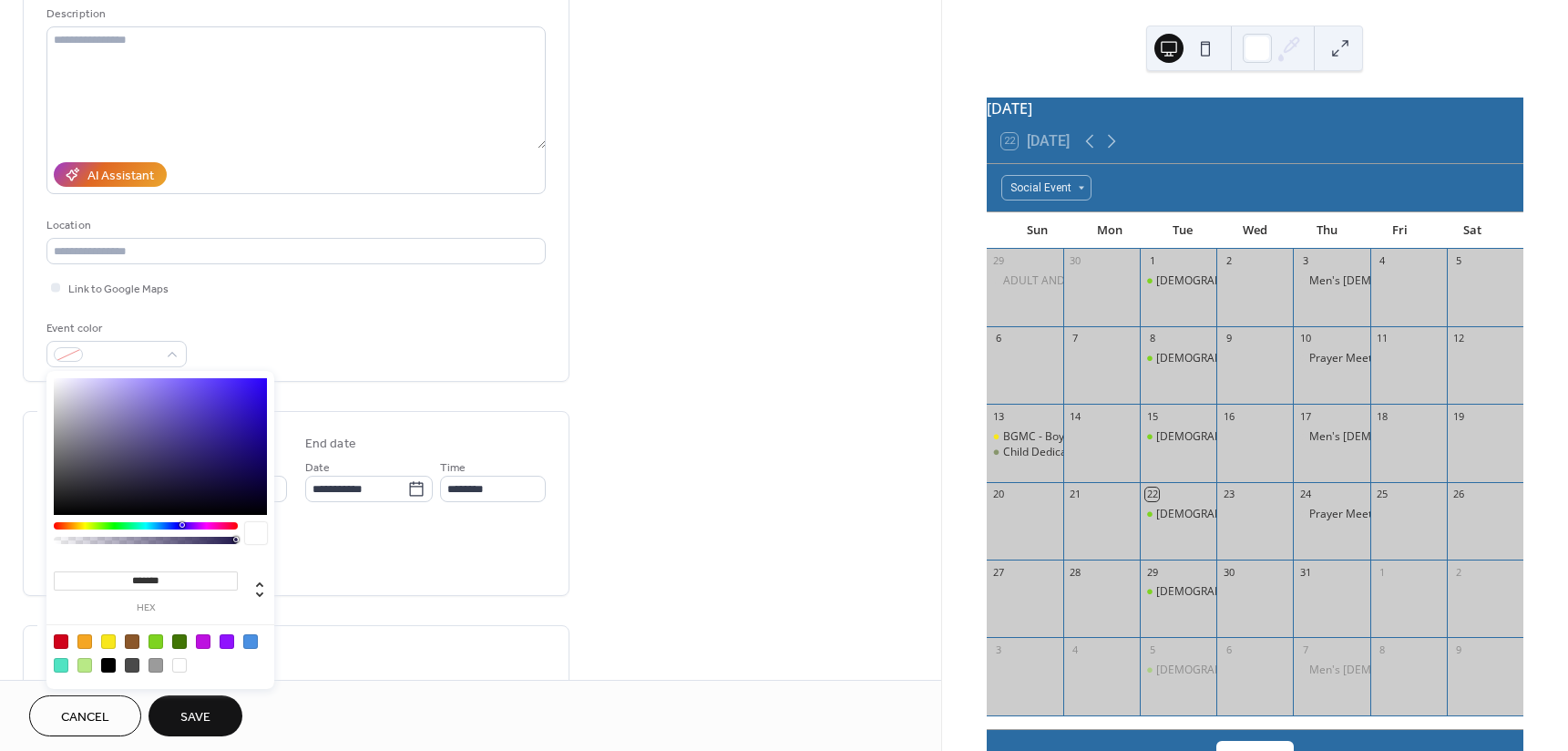click at bounding box center [251, 642] 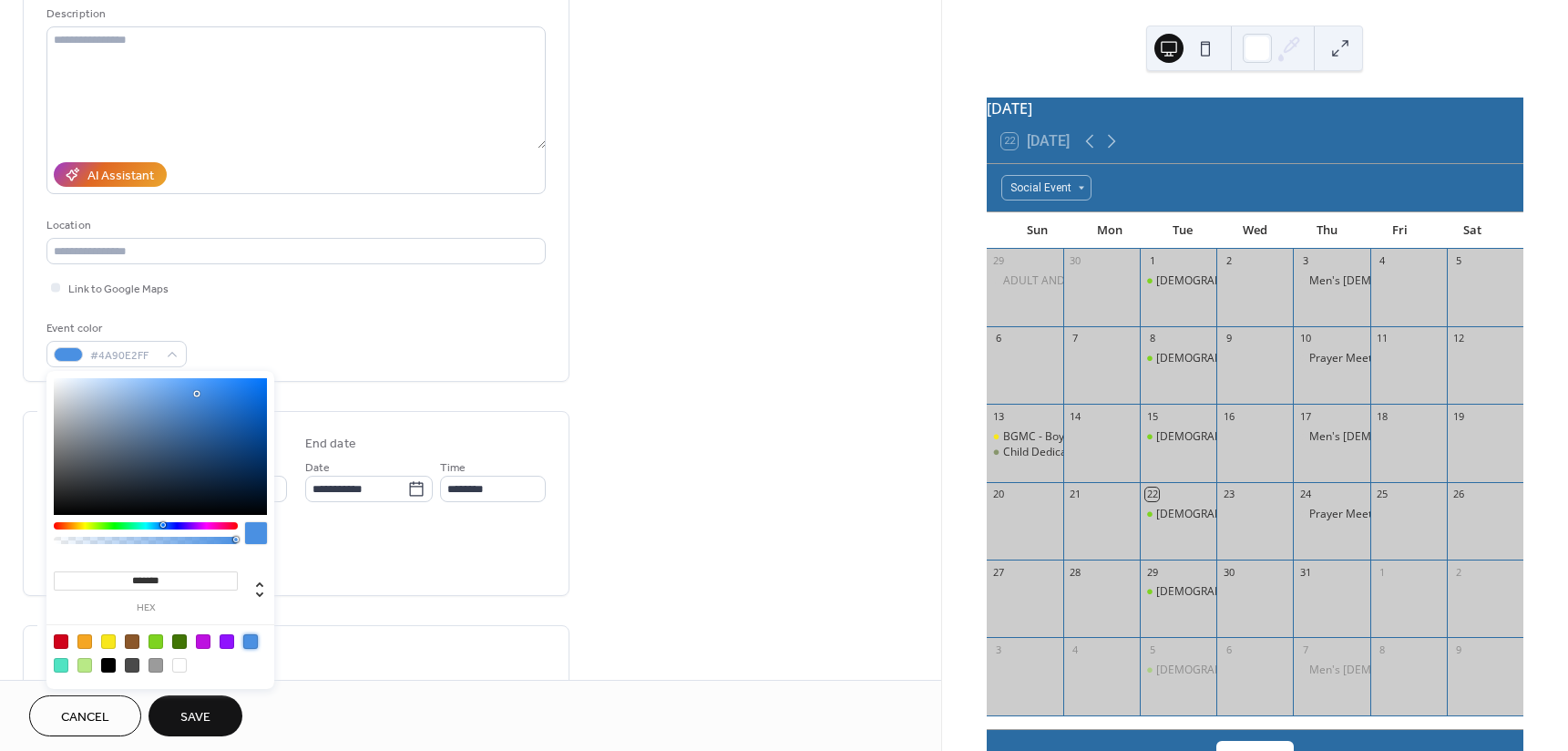 click on "All day Show date only Hide end time" at bounding box center (296, 552) 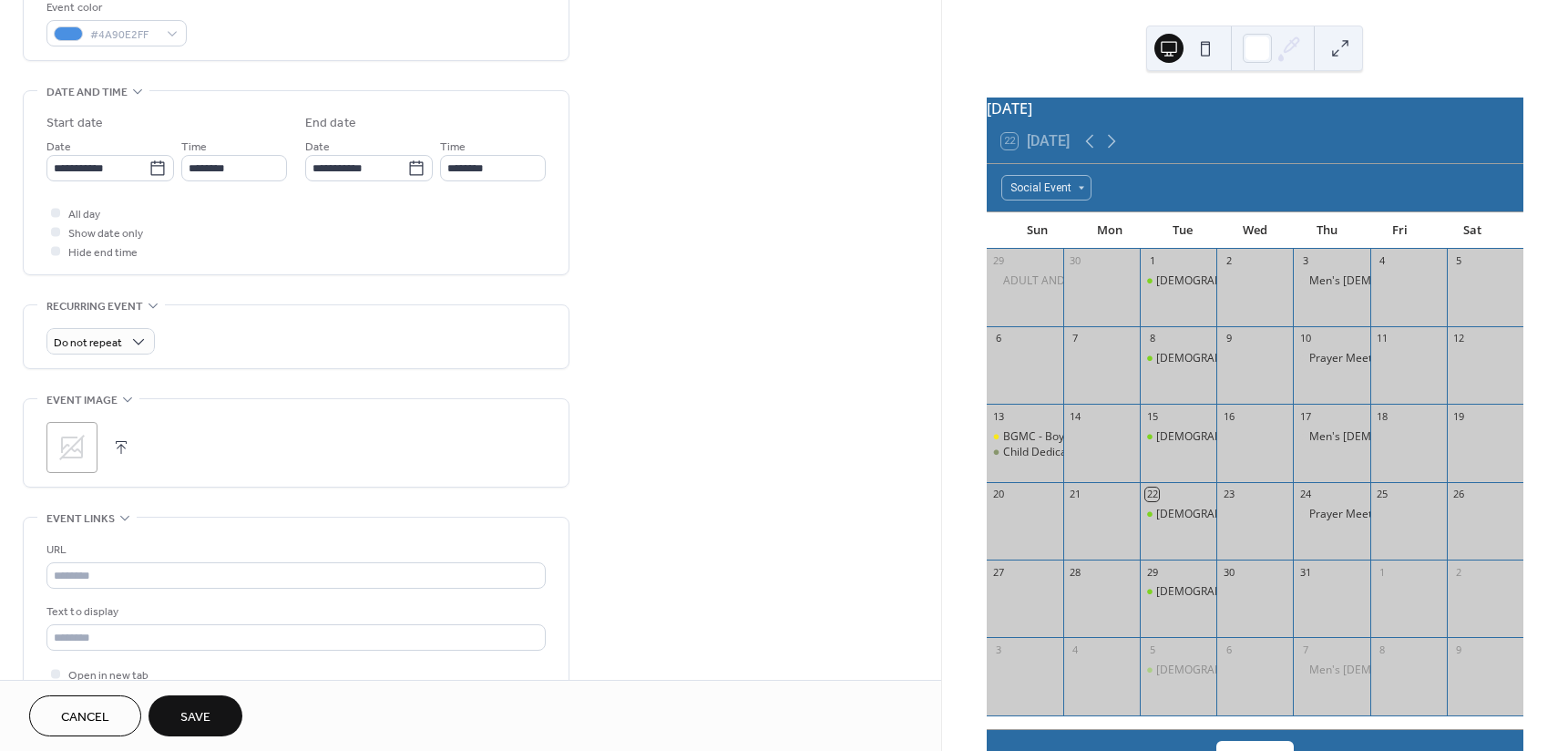 scroll, scrollTop: 547, scrollLeft: 0, axis: vertical 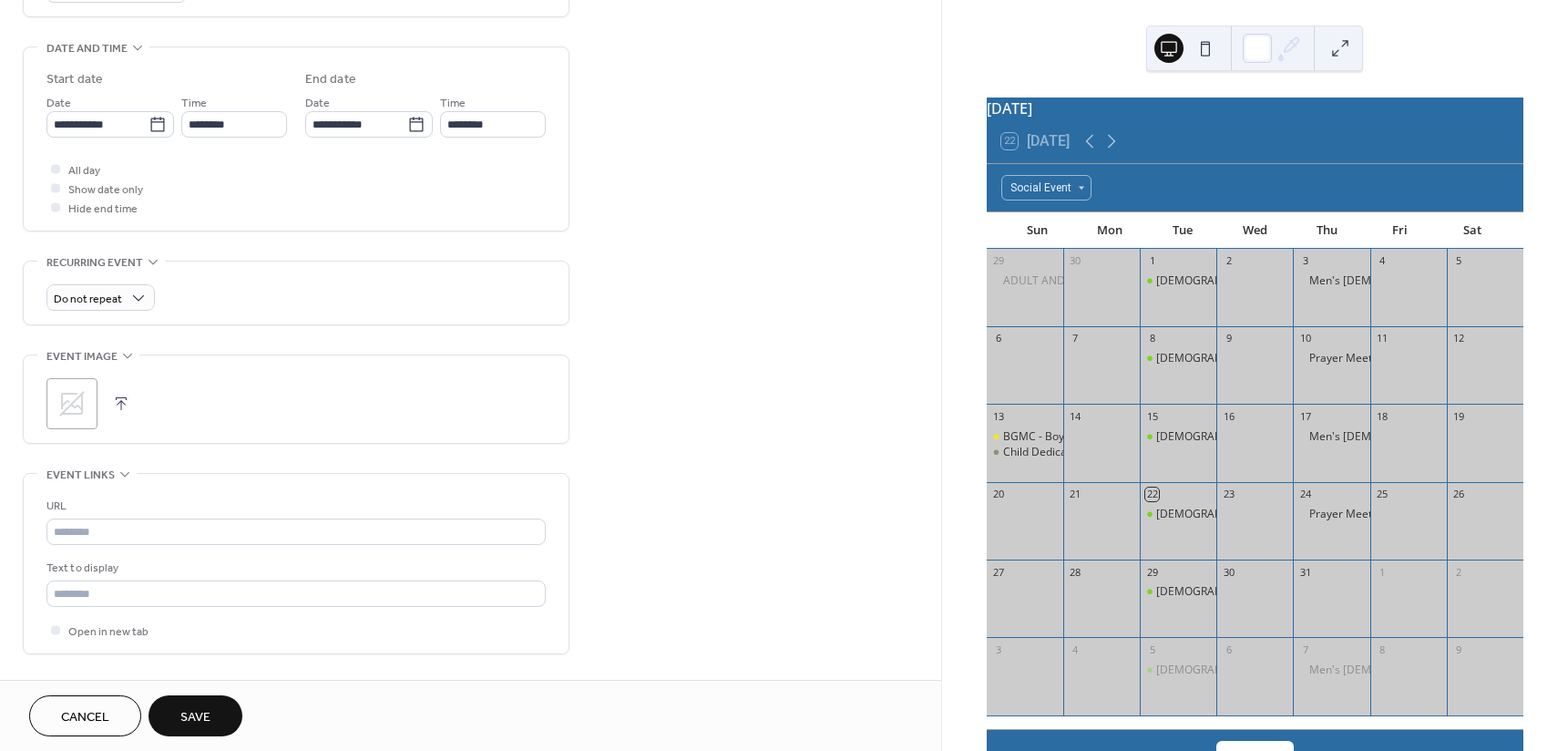 click 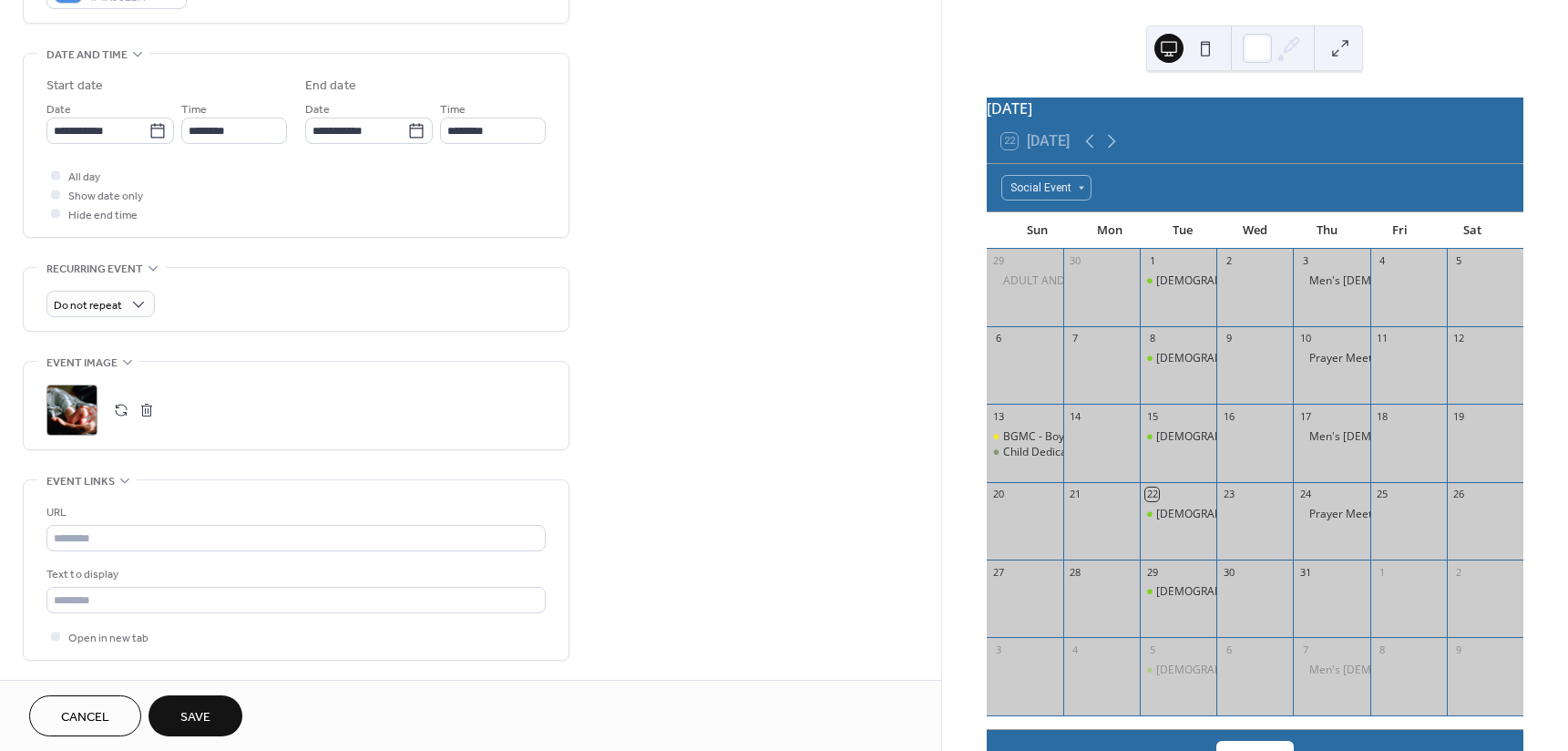 scroll, scrollTop: 547, scrollLeft: 0, axis: vertical 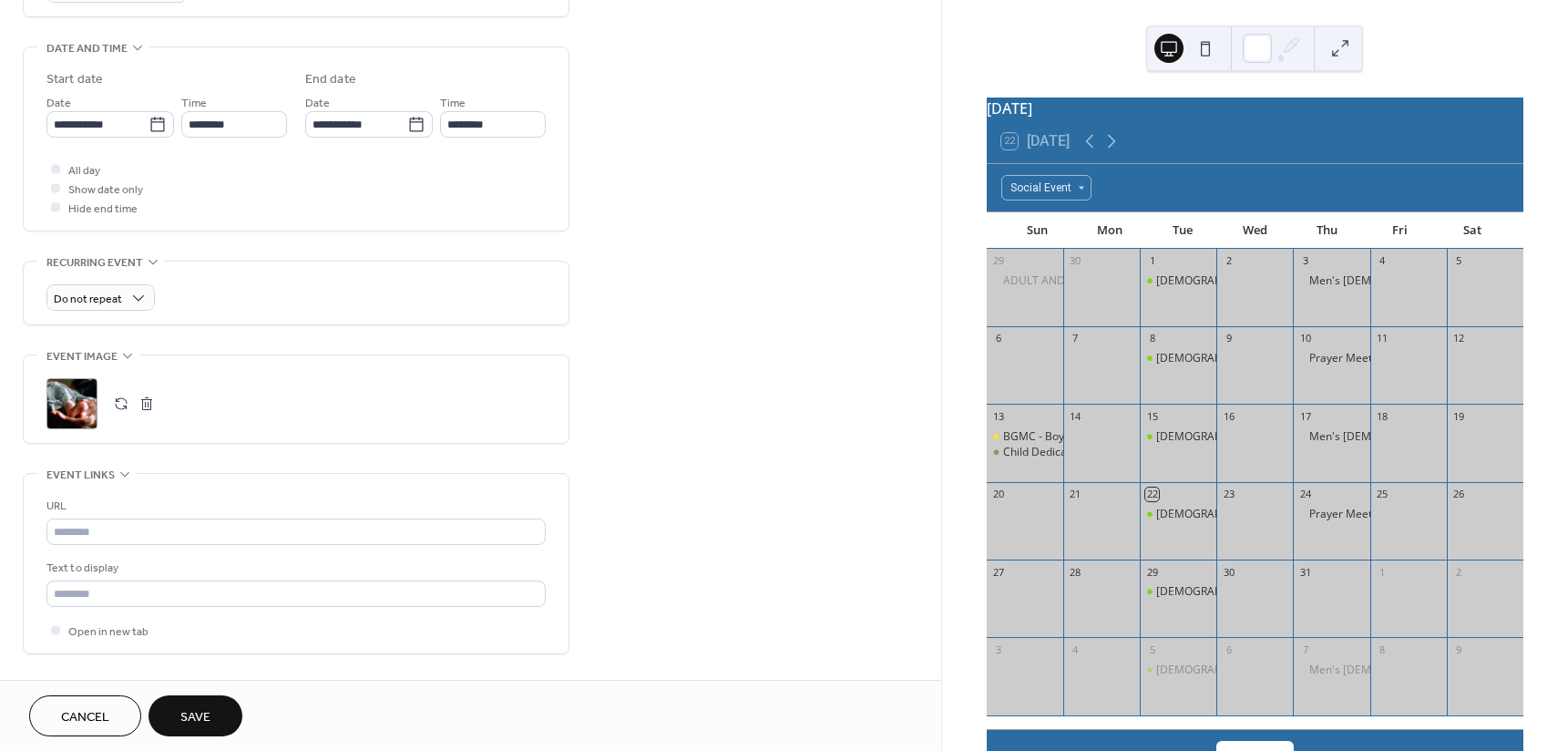 click on "Save" at bounding box center (195, 717) 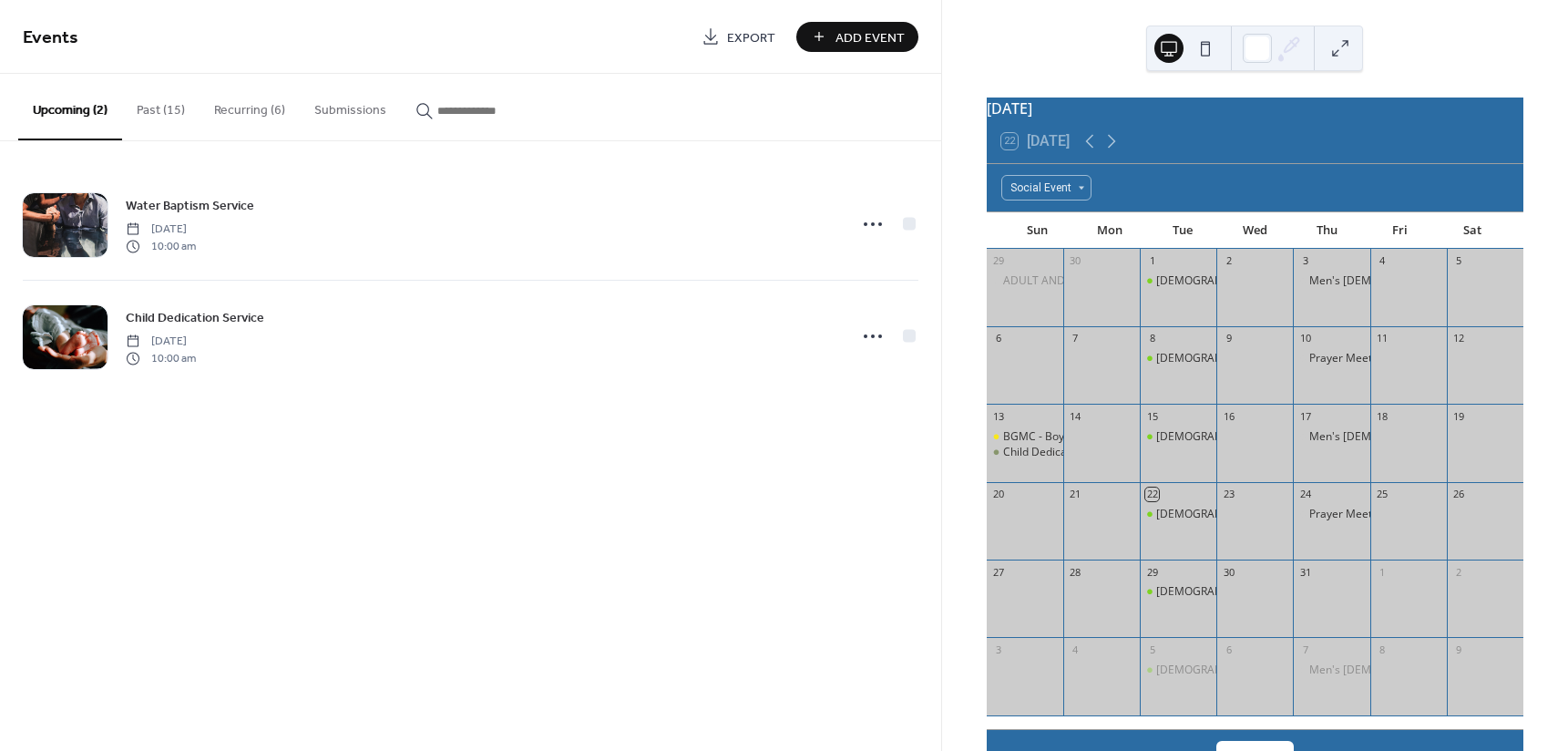 click on "Add Event" at bounding box center (870, 37) 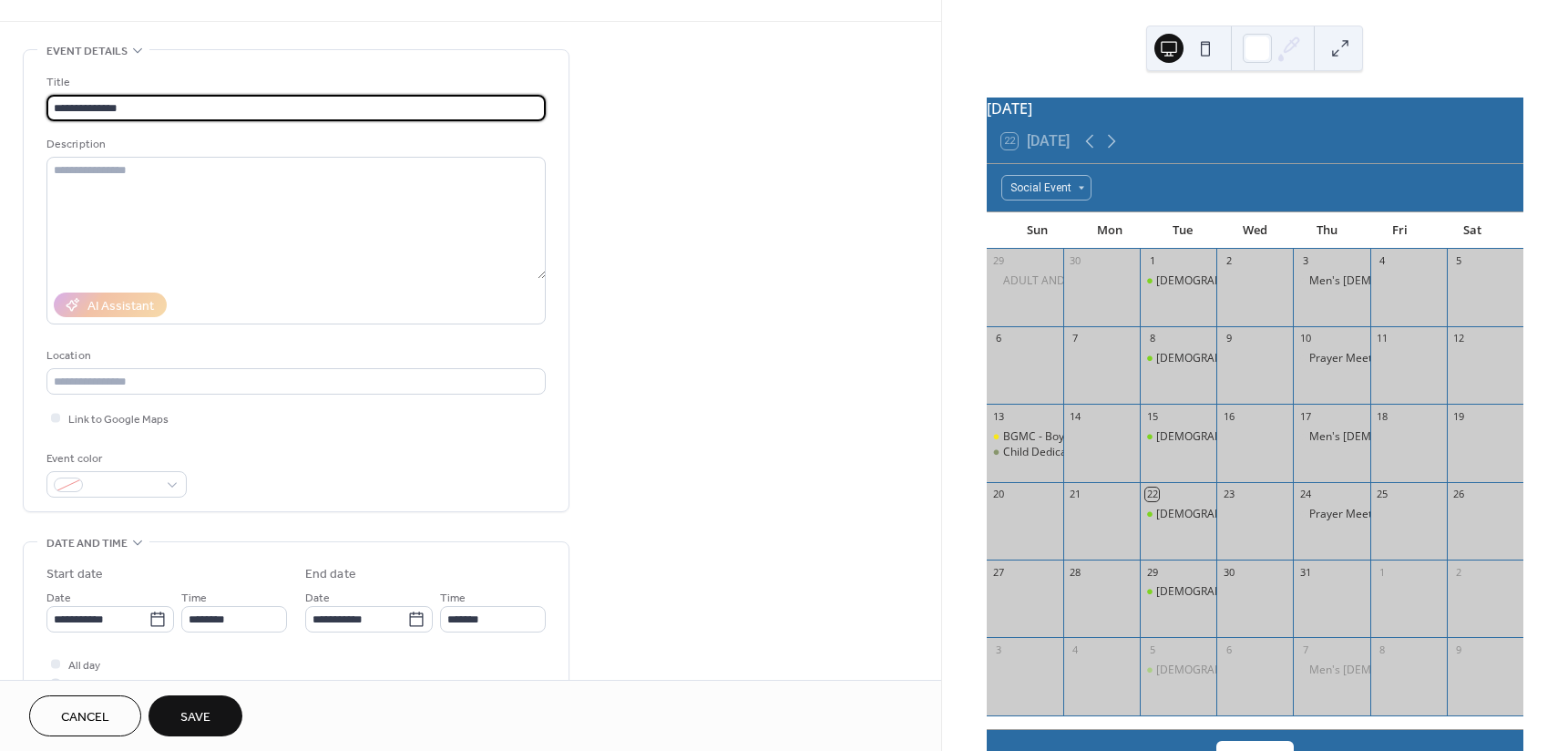 scroll, scrollTop: 182, scrollLeft: 0, axis: vertical 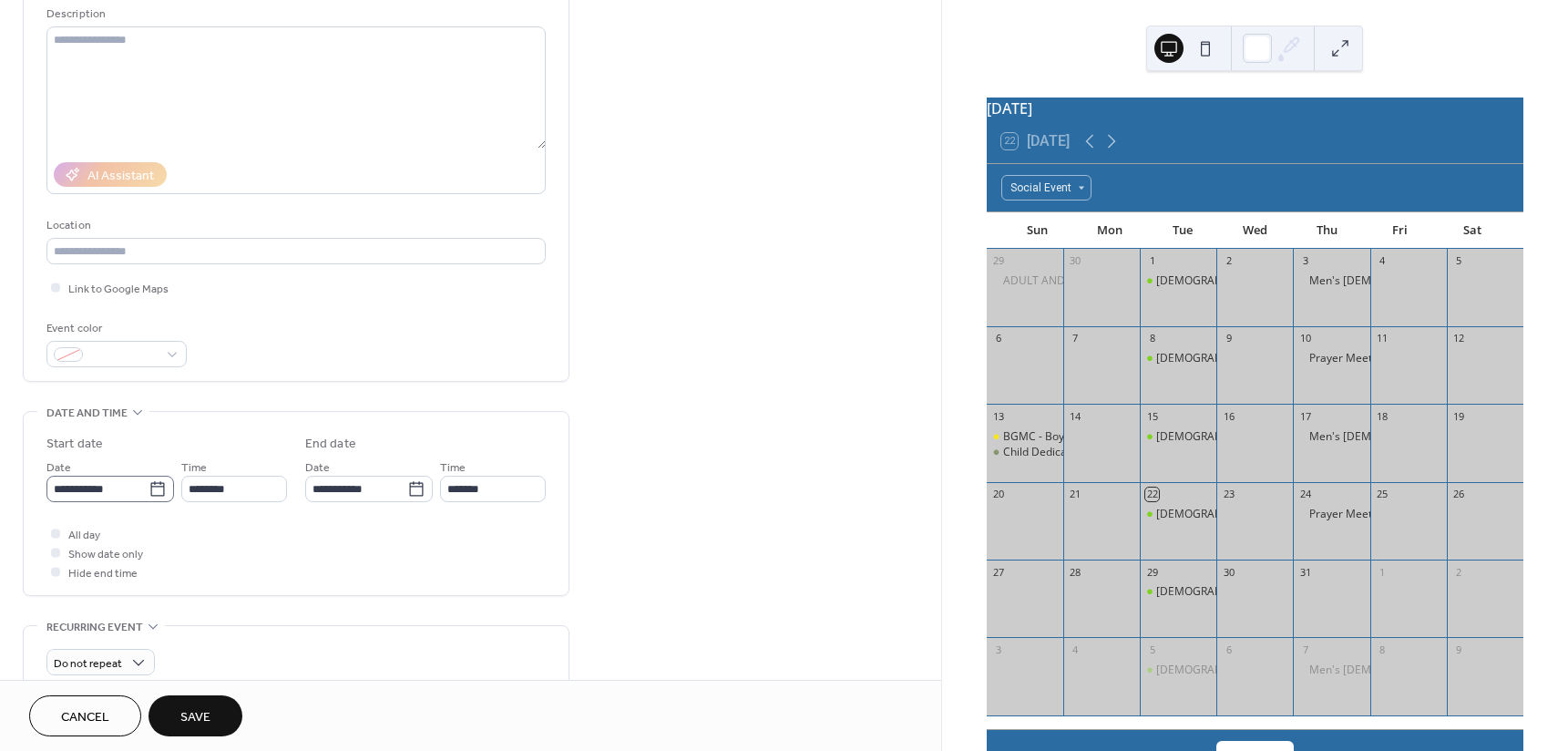 type on "**********" 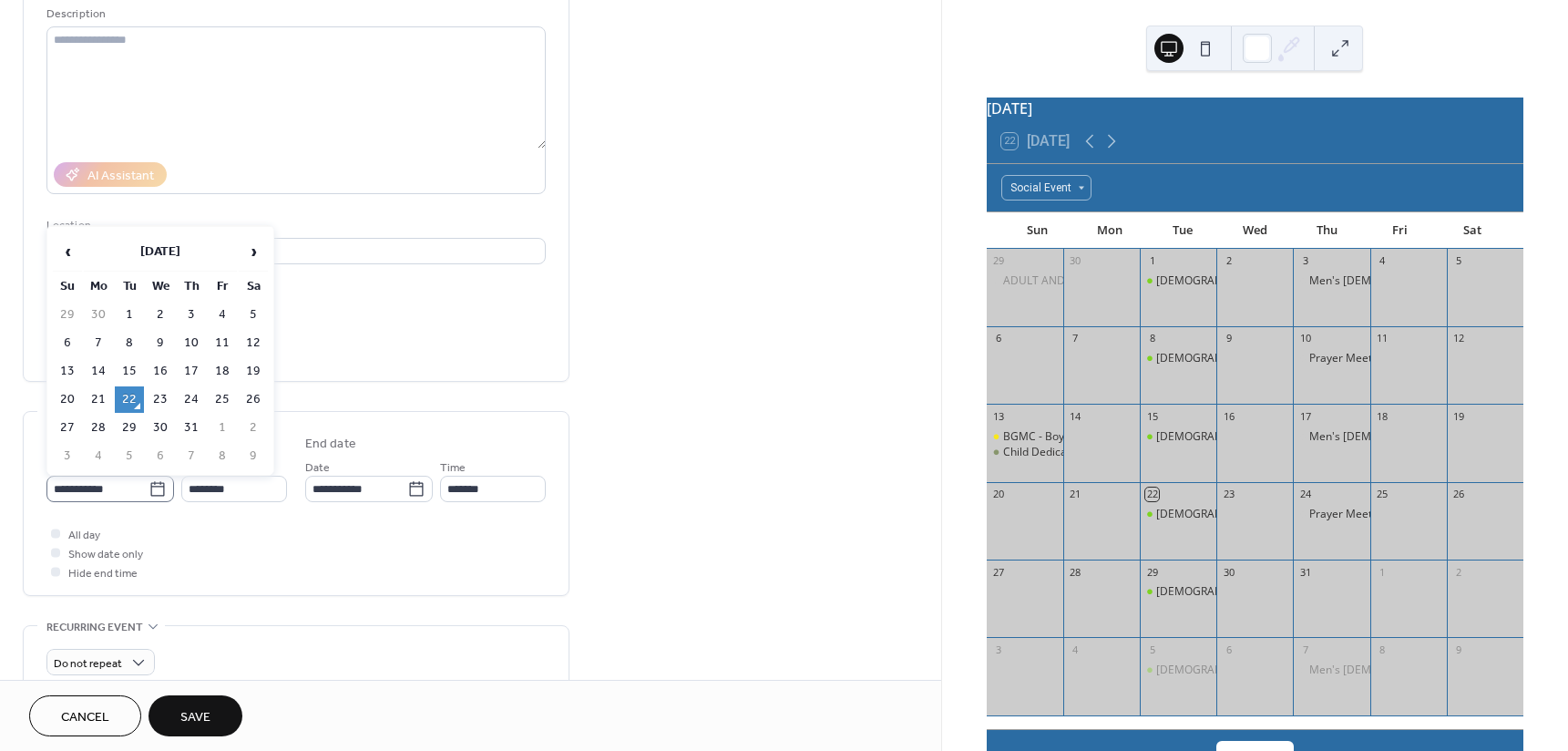 click 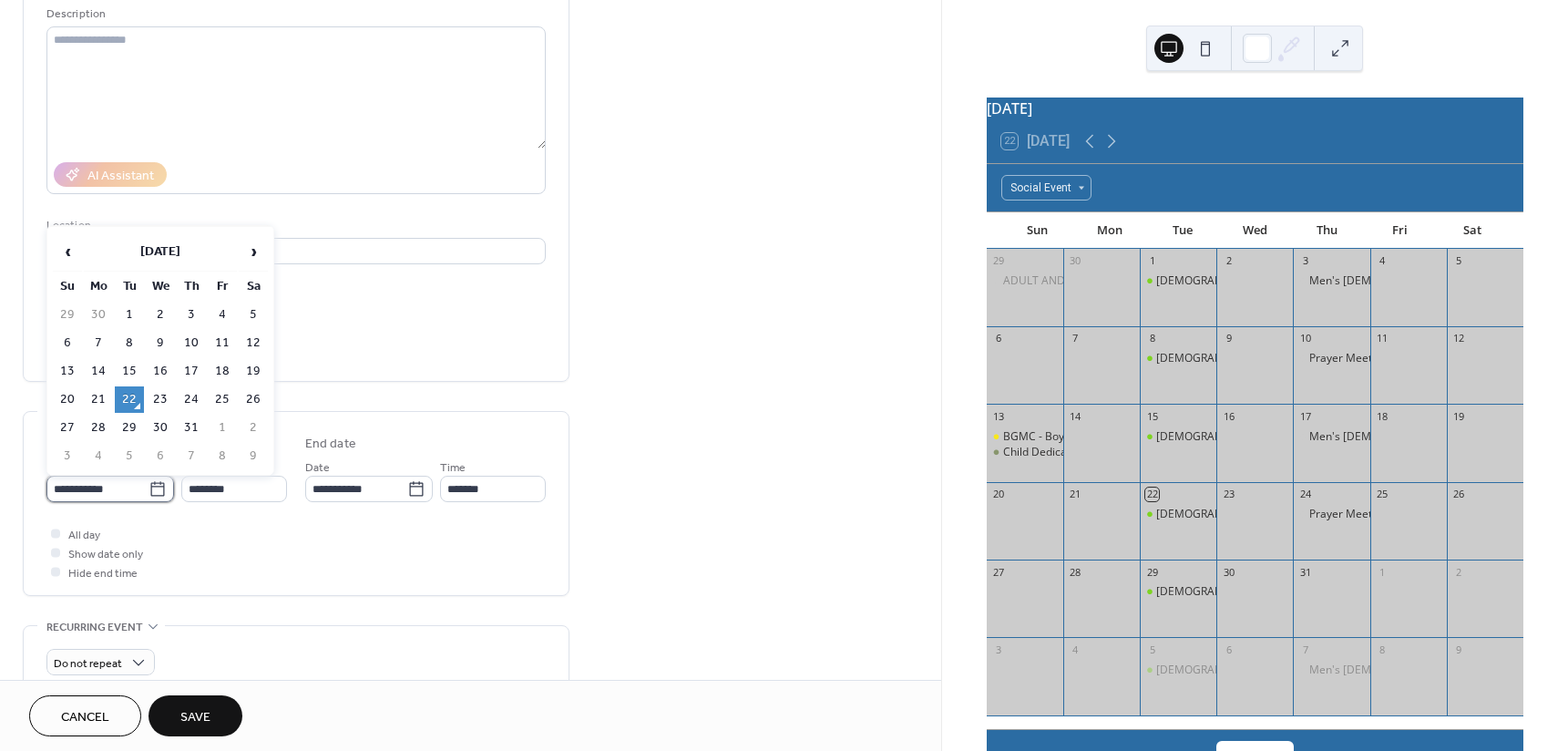 click on "**********" at bounding box center [97, 489] 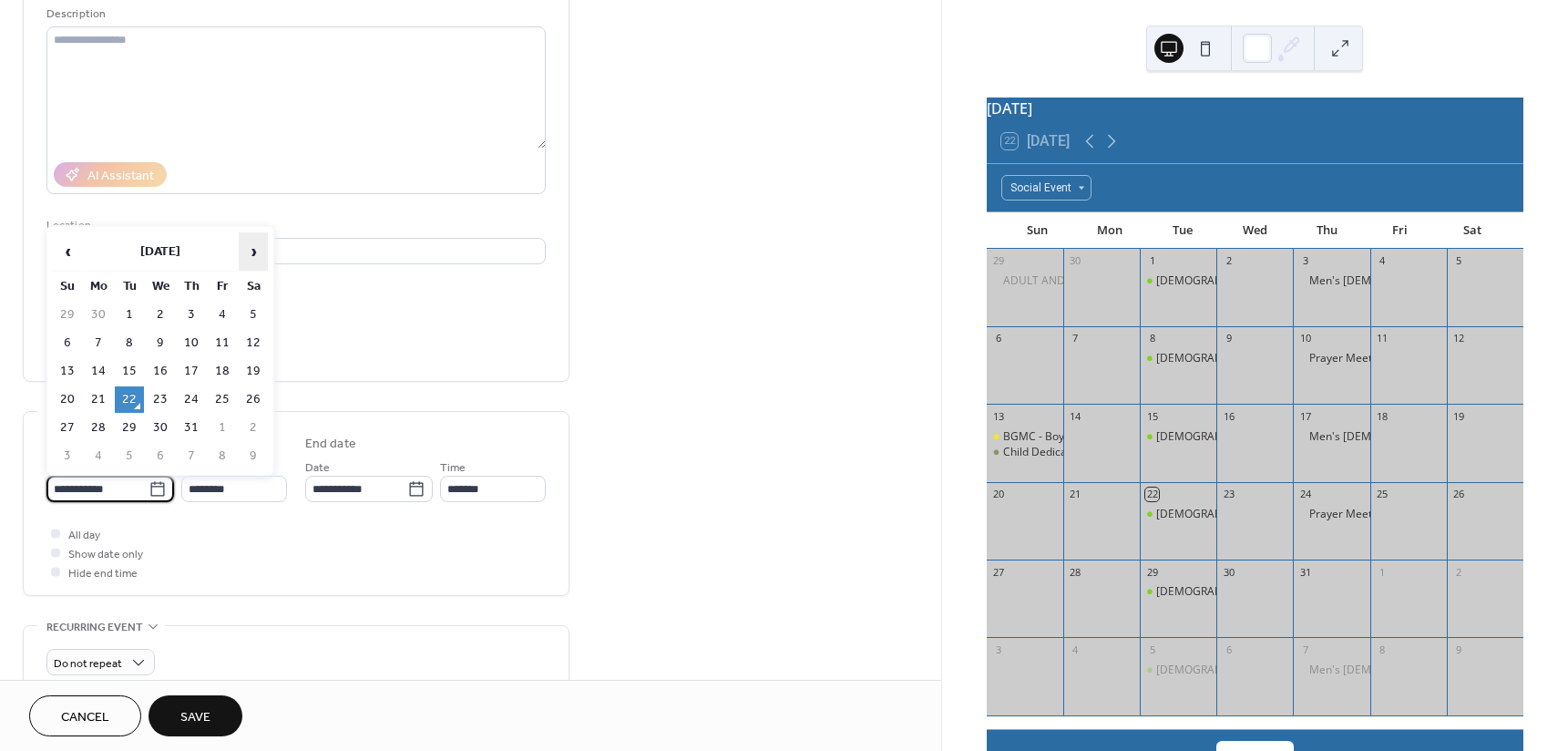 click on "›" at bounding box center [253, 252] 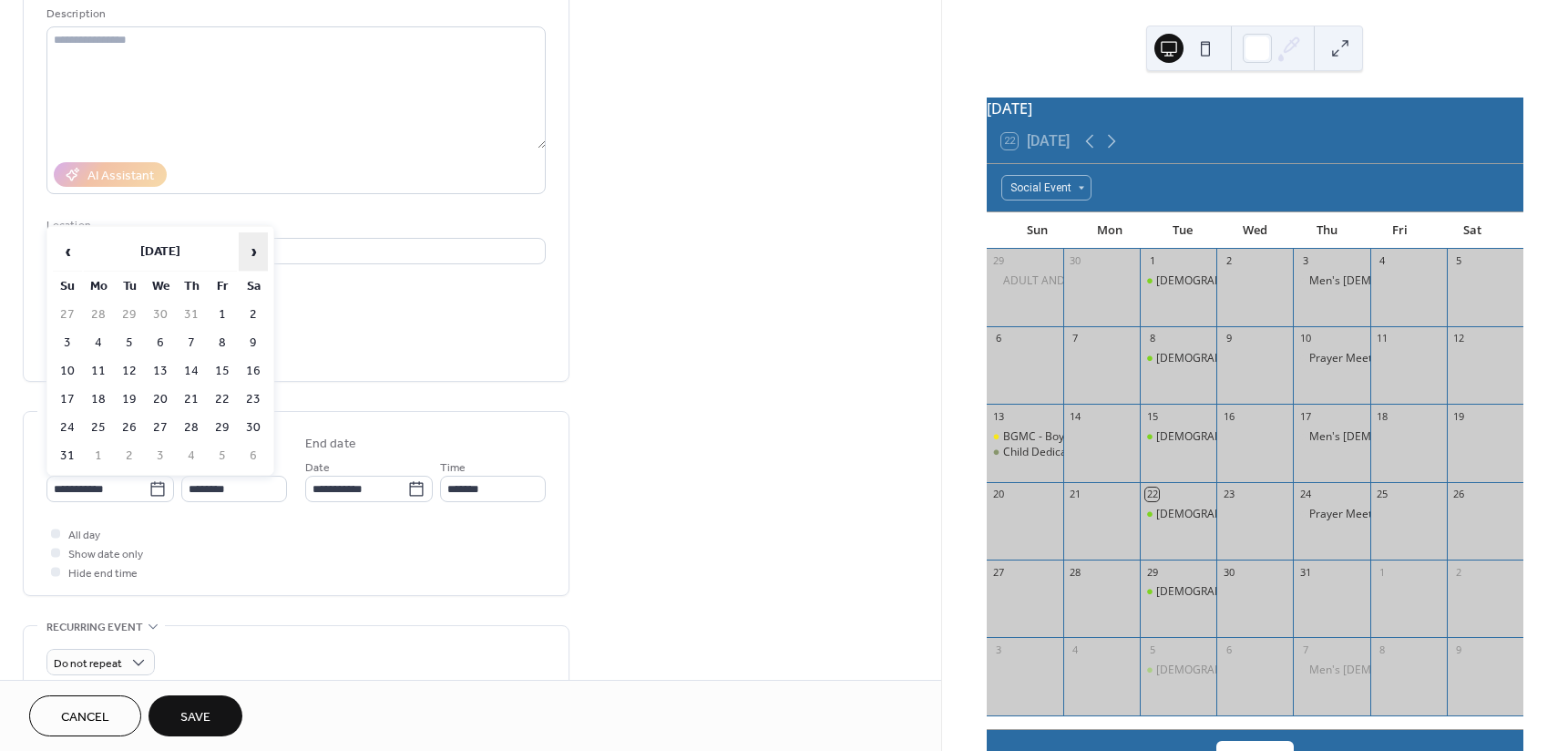 click on "›" at bounding box center [253, 252] 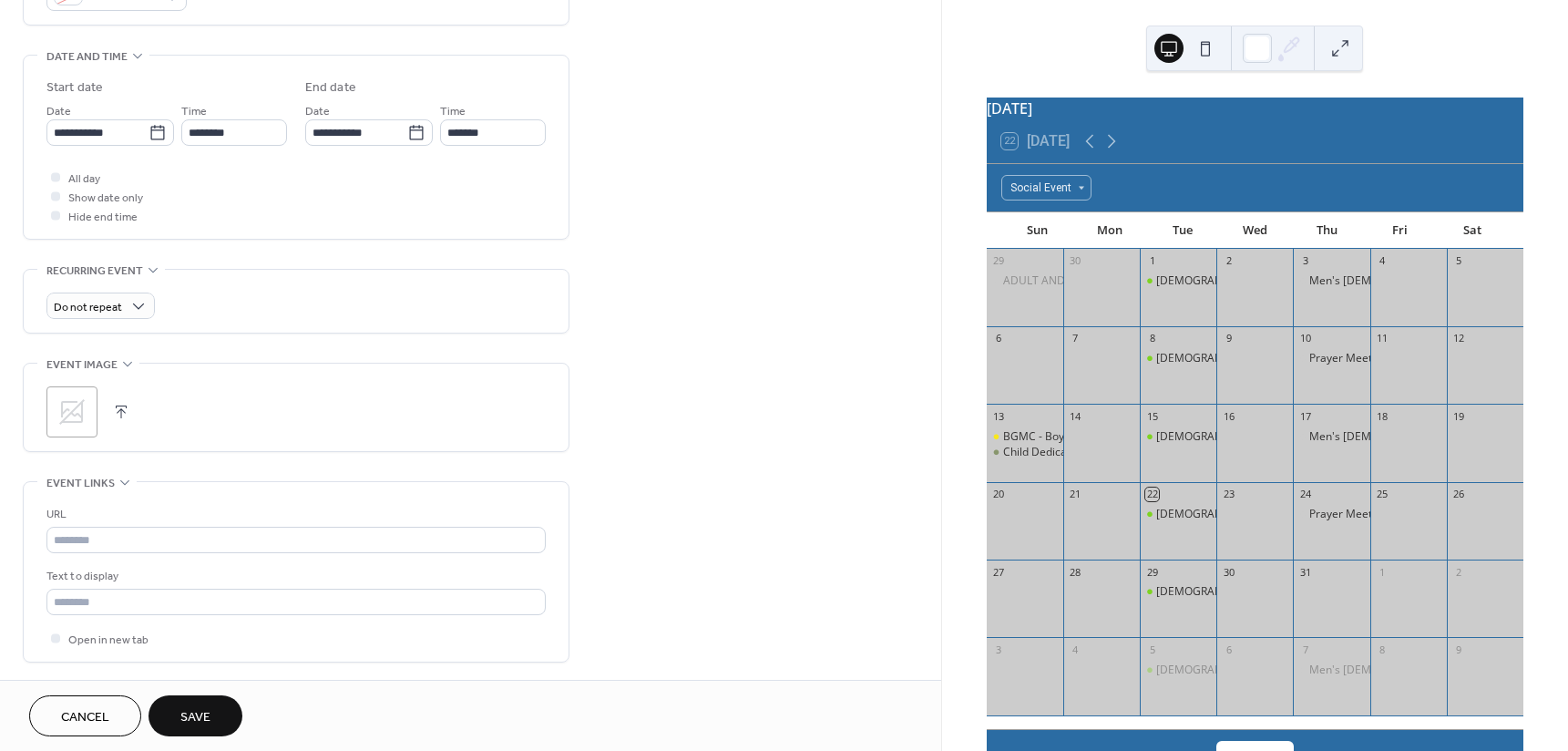 scroll, scrollTop: 492, scrollLeft: 0, axis: vertical 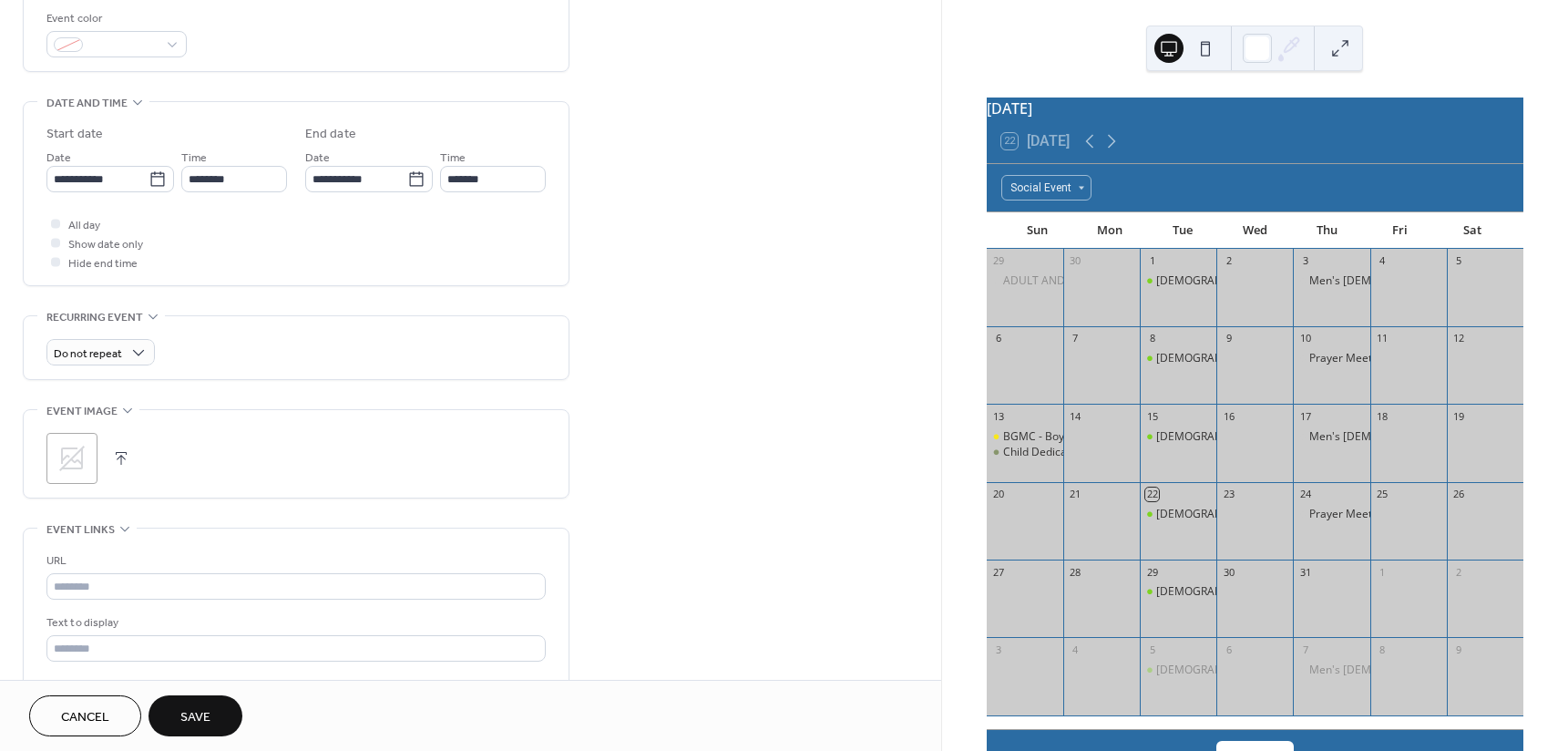 click at bounding box center (121, 458) 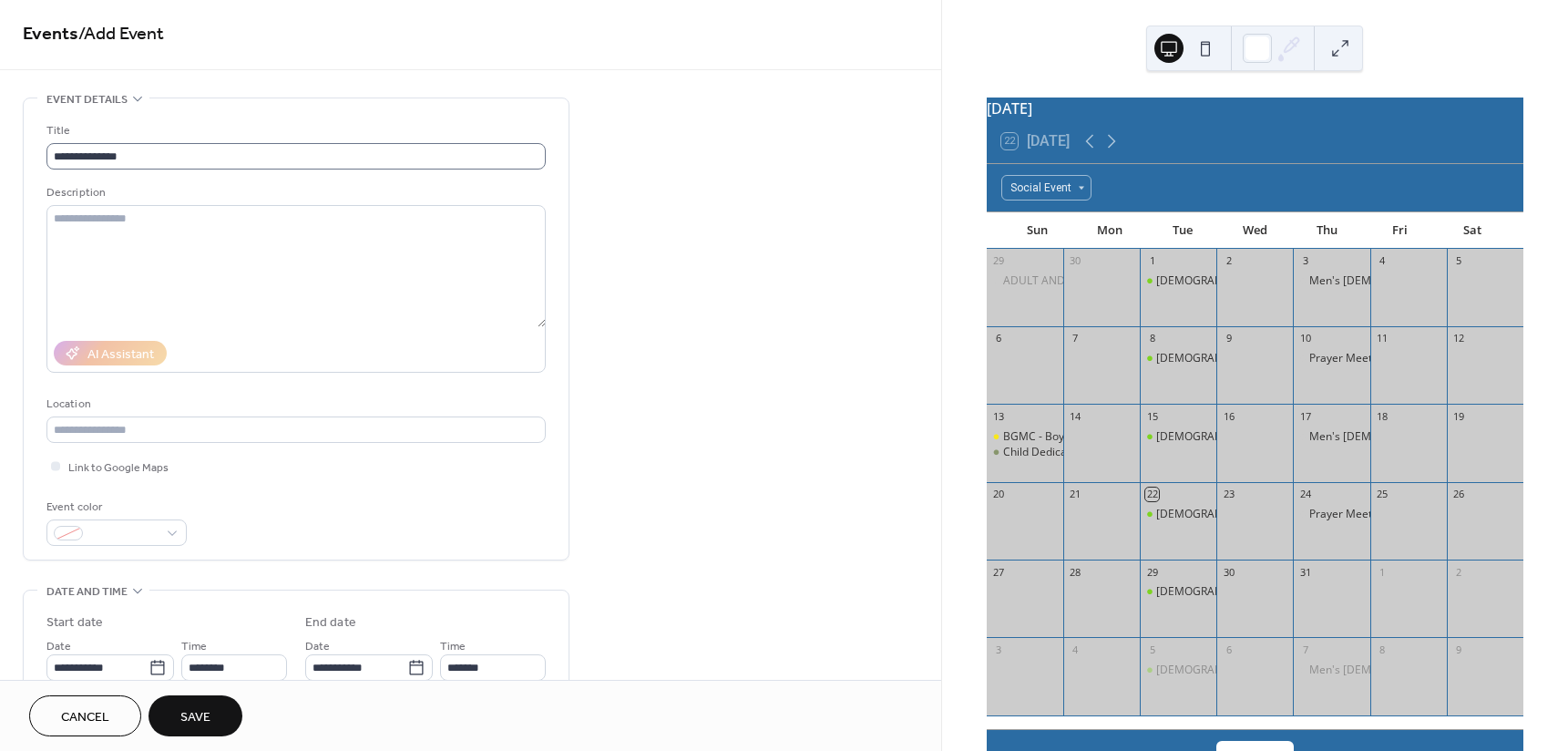 scroll, scrollTop: 0, scrollLeft: 0, axis: both 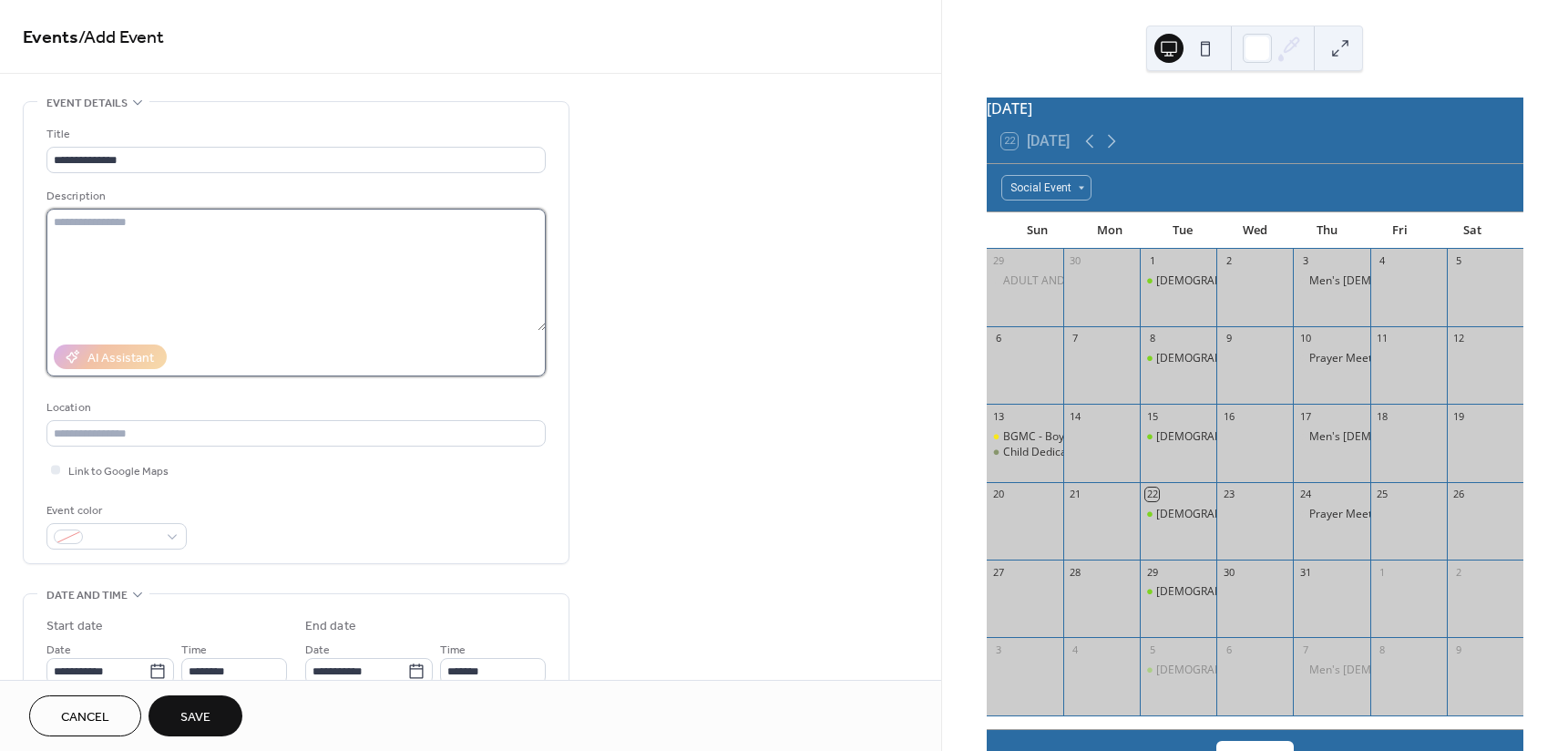 click at bounding box center [296, 270] 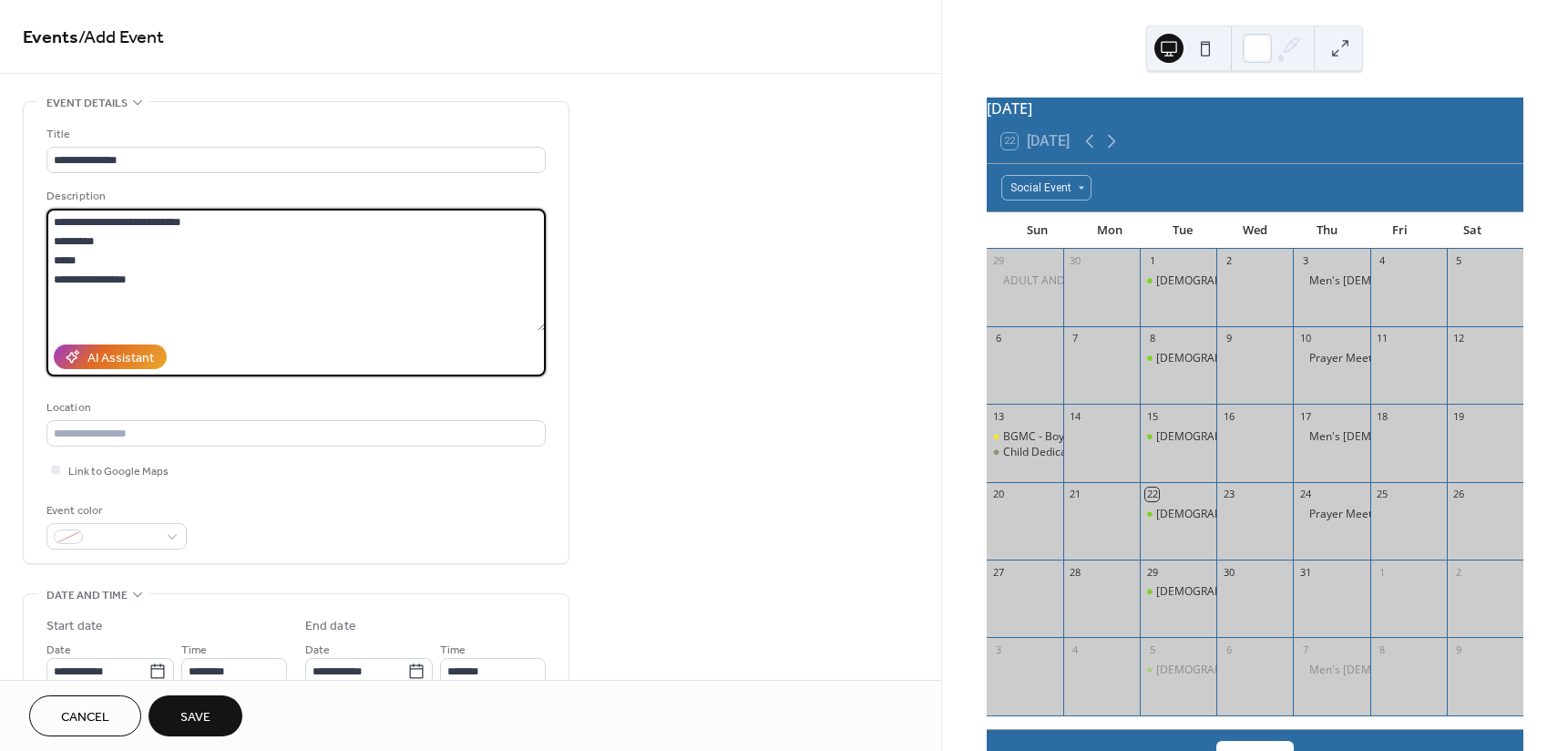 click on "**********" at bounding box center [296, 270] 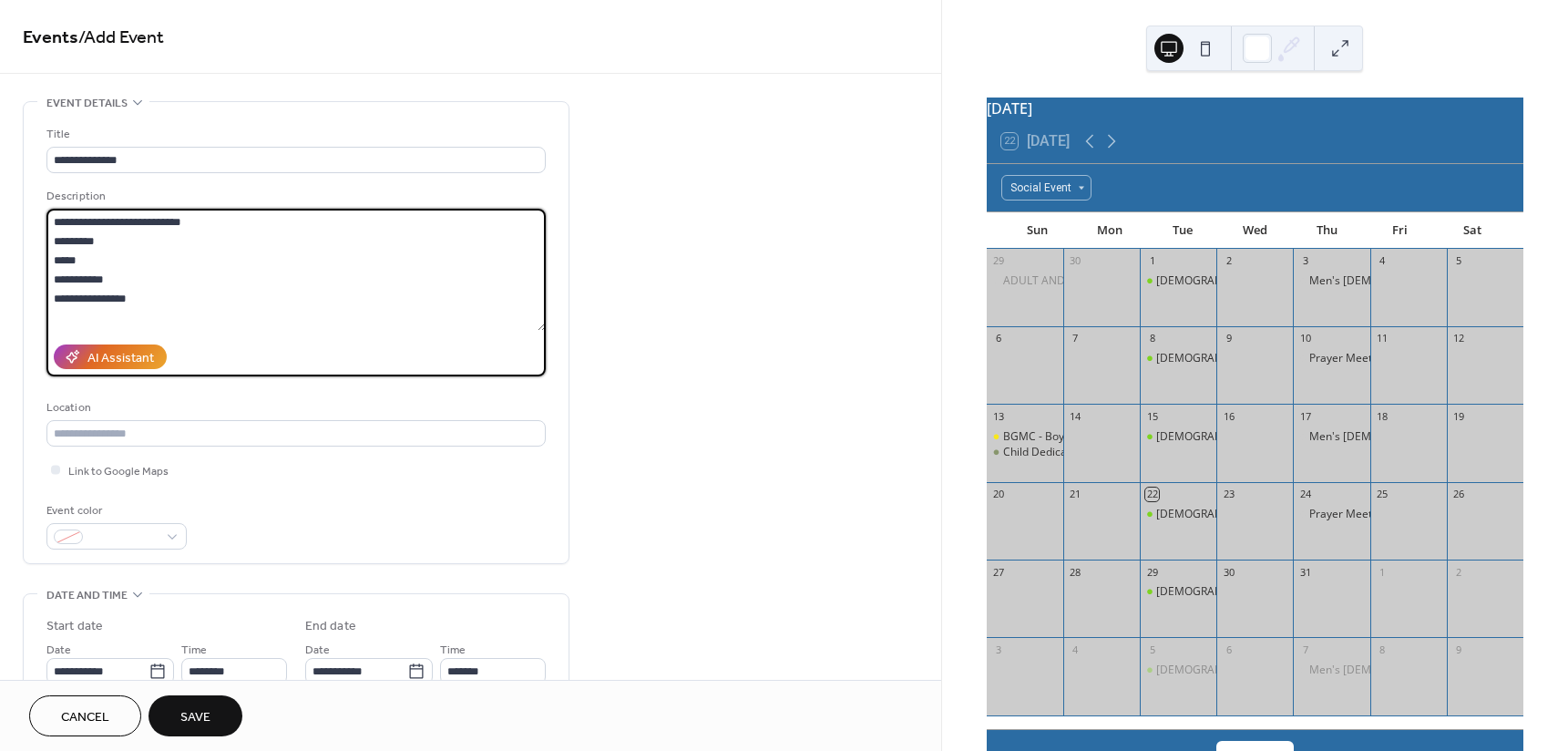 type on "**********" 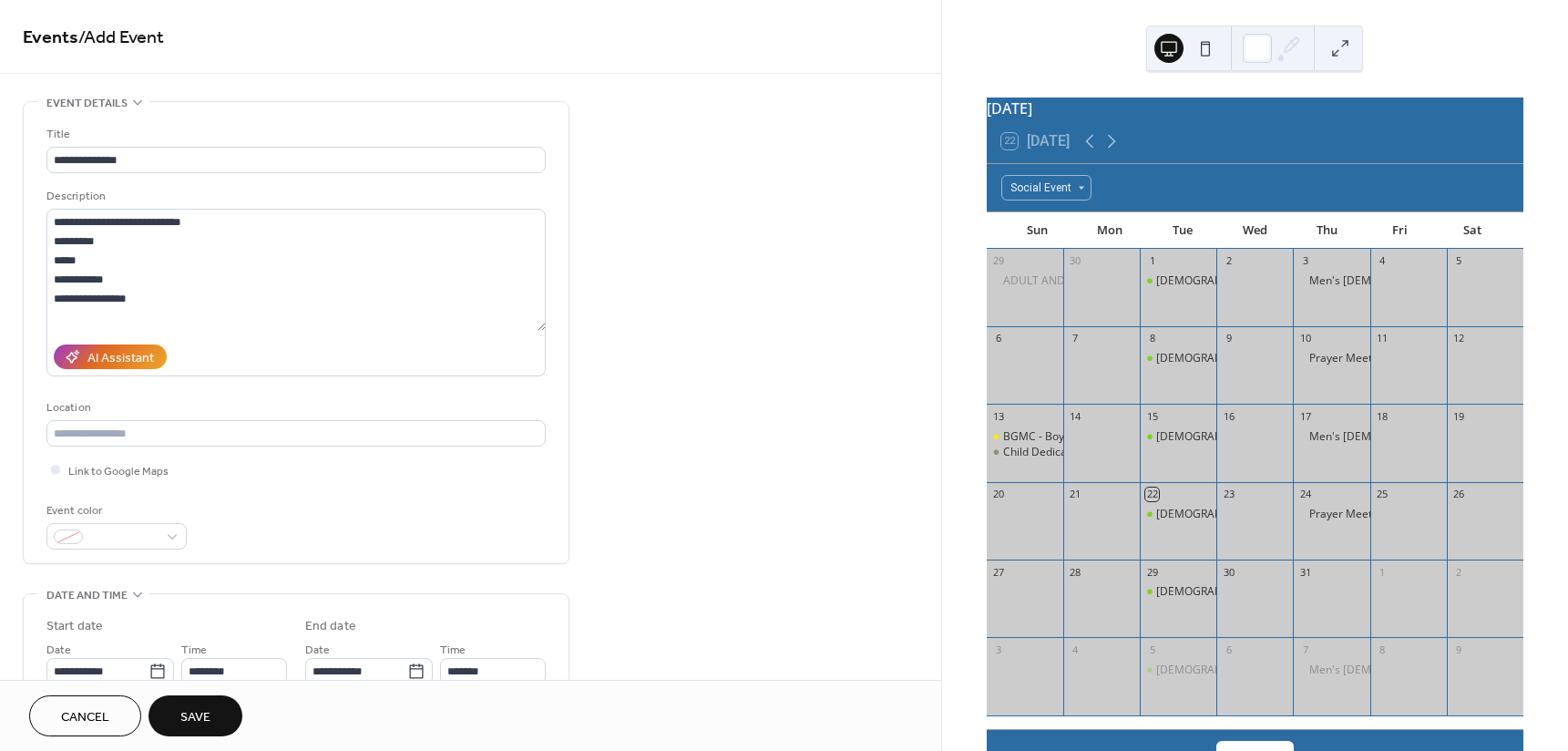 click on "**********" at bounding box center (470, 727) 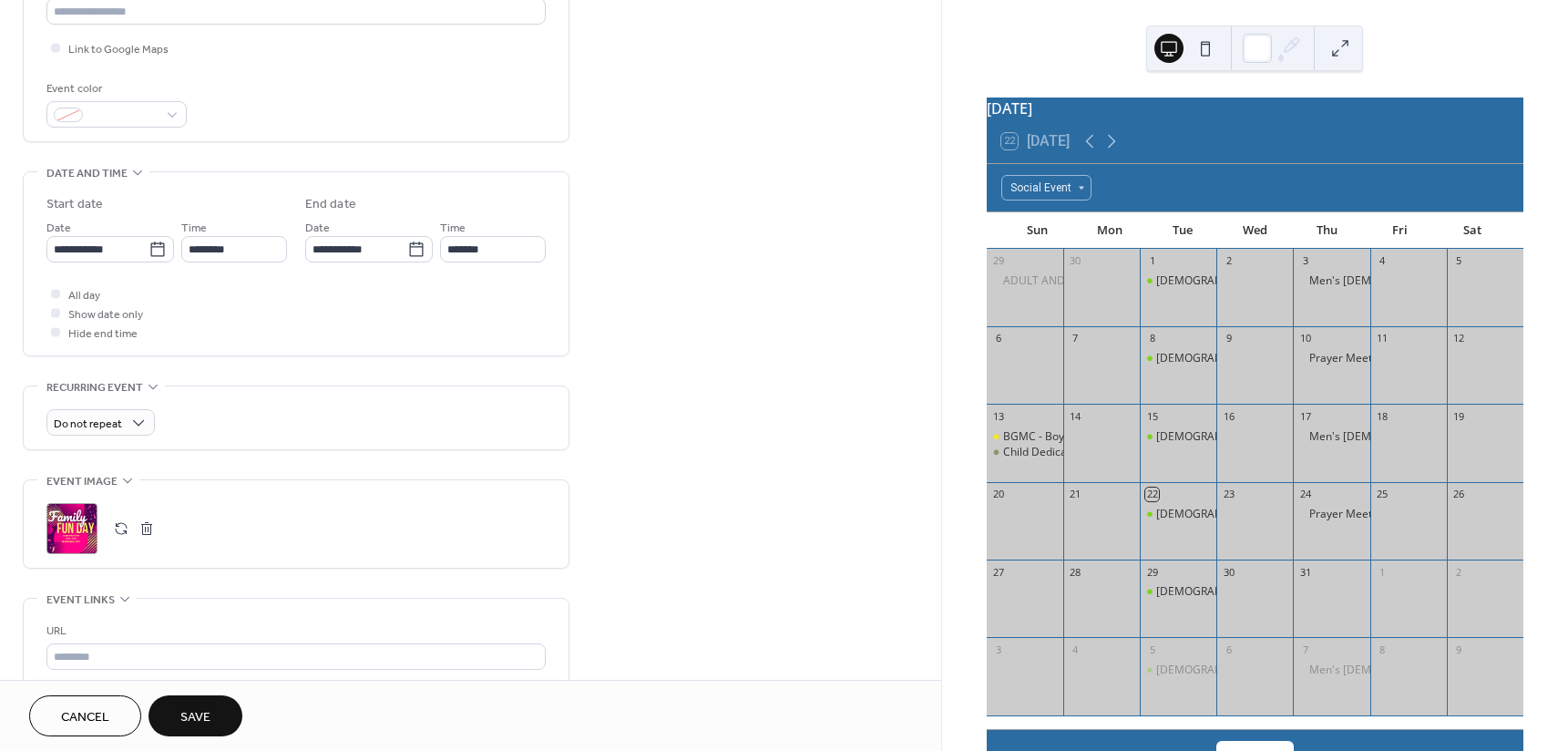 scroll, scrollTop: 456, scrollLeft: 0, axis: vertical 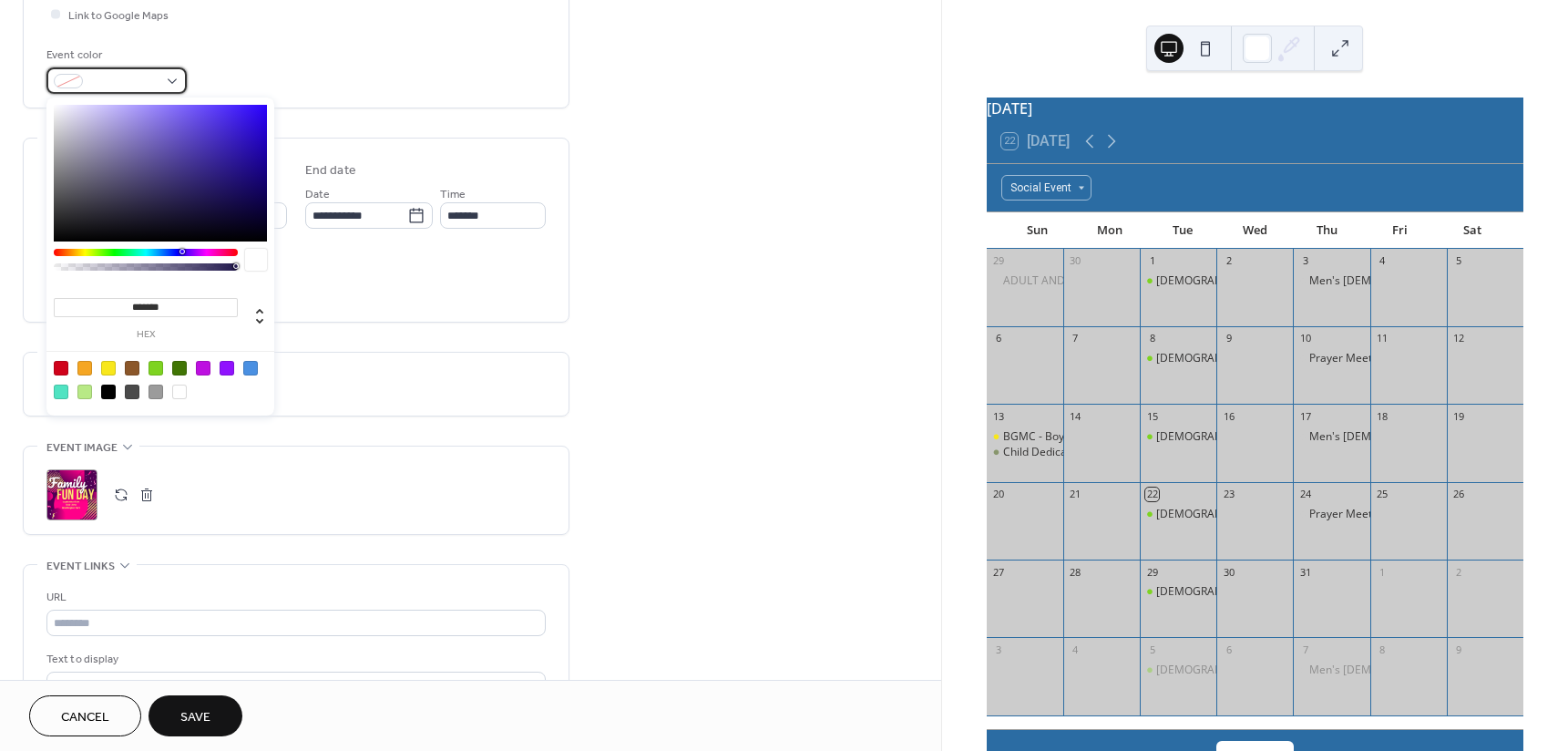 click at bounding box center [117, 80] 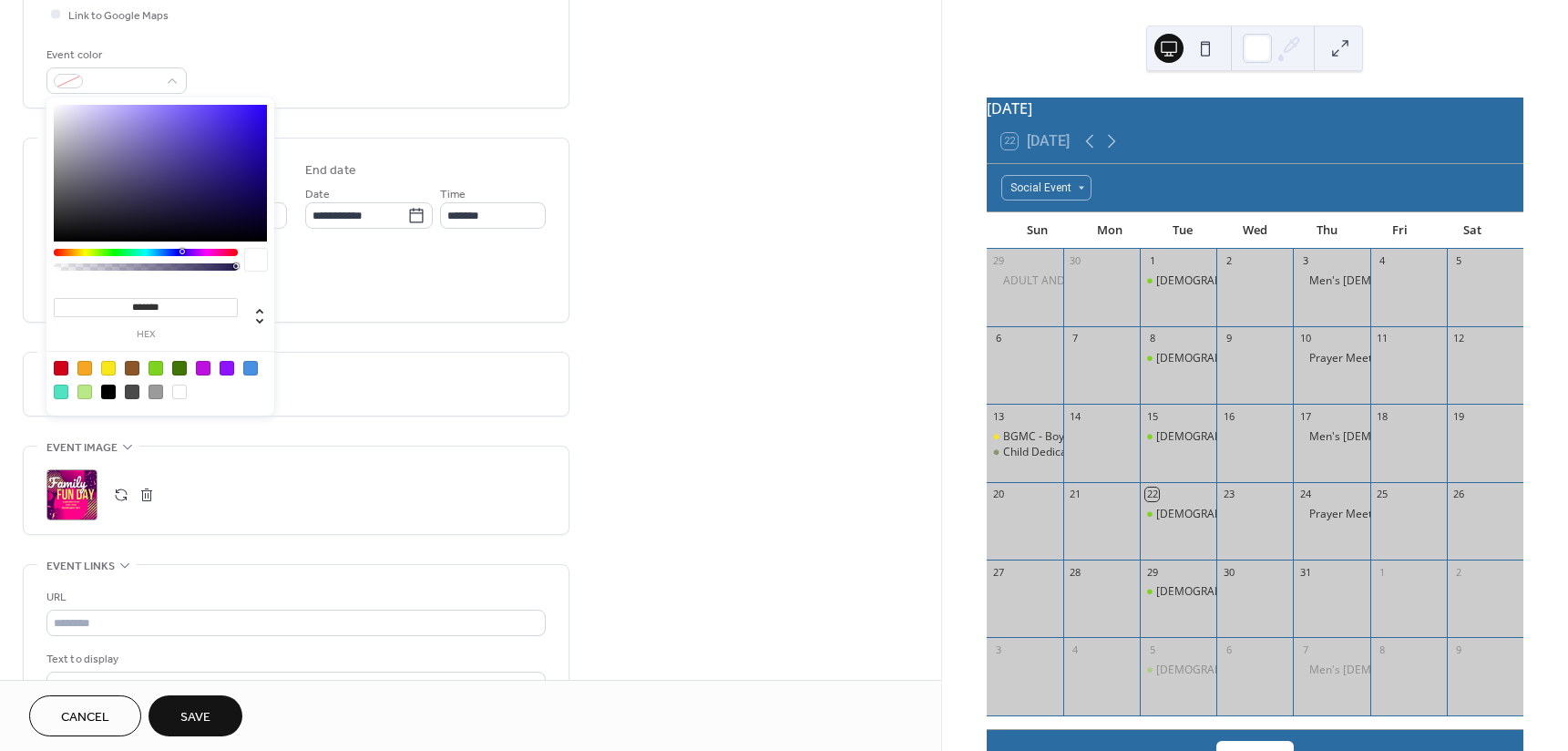 click at bounding box center (203, 368) 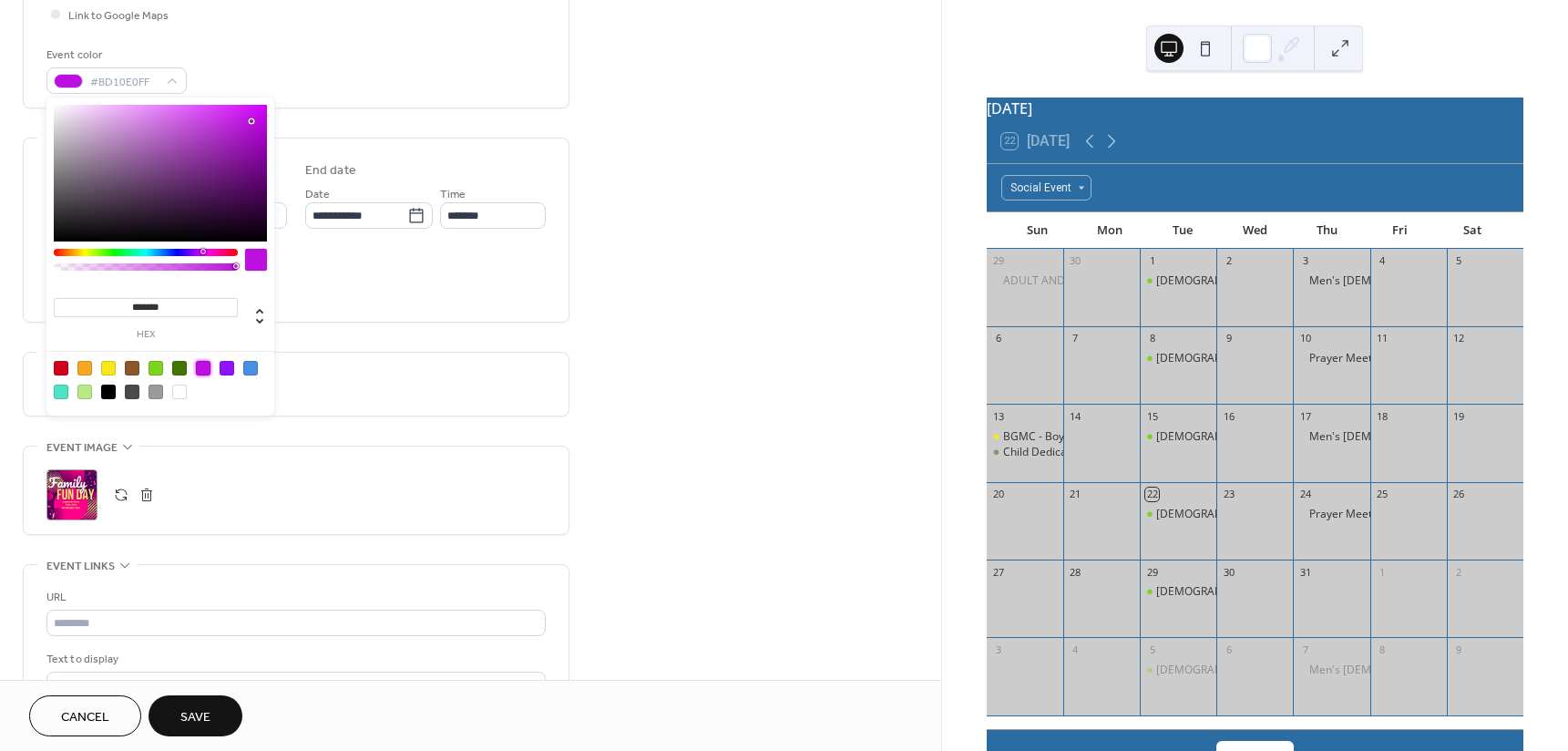click on "**********" at bounding box center (470, 272) 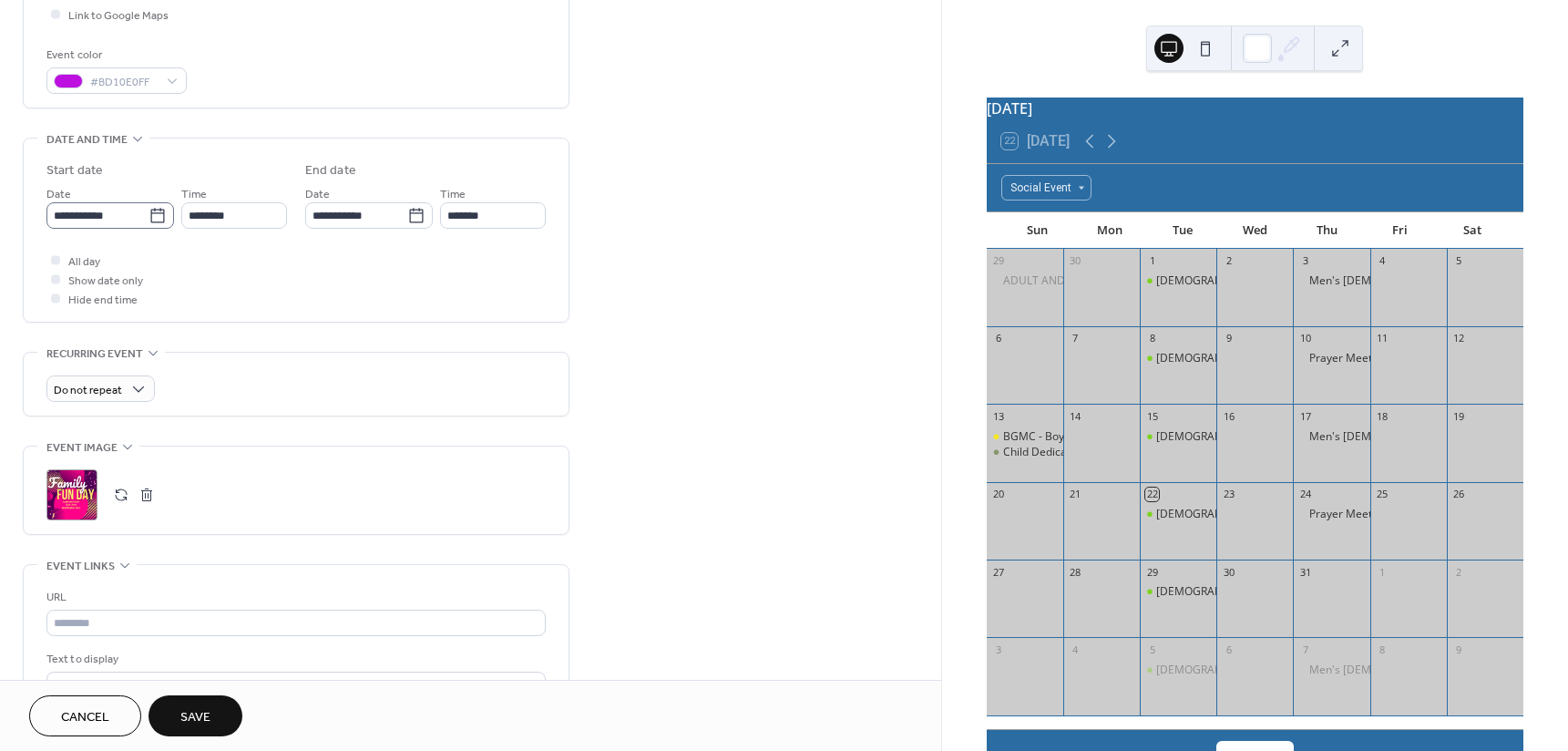 click 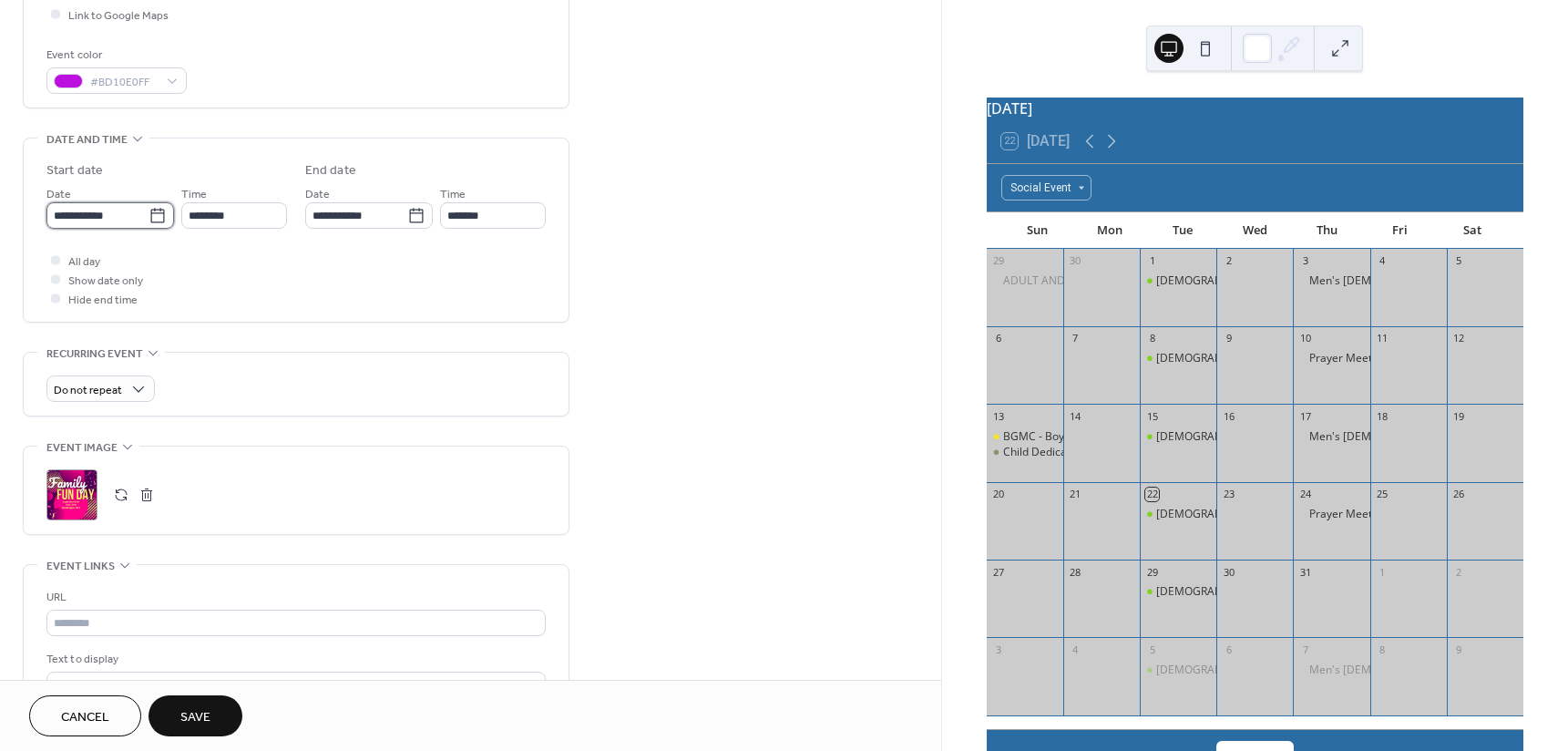 click on "**********" at bounding box center (97, 215) 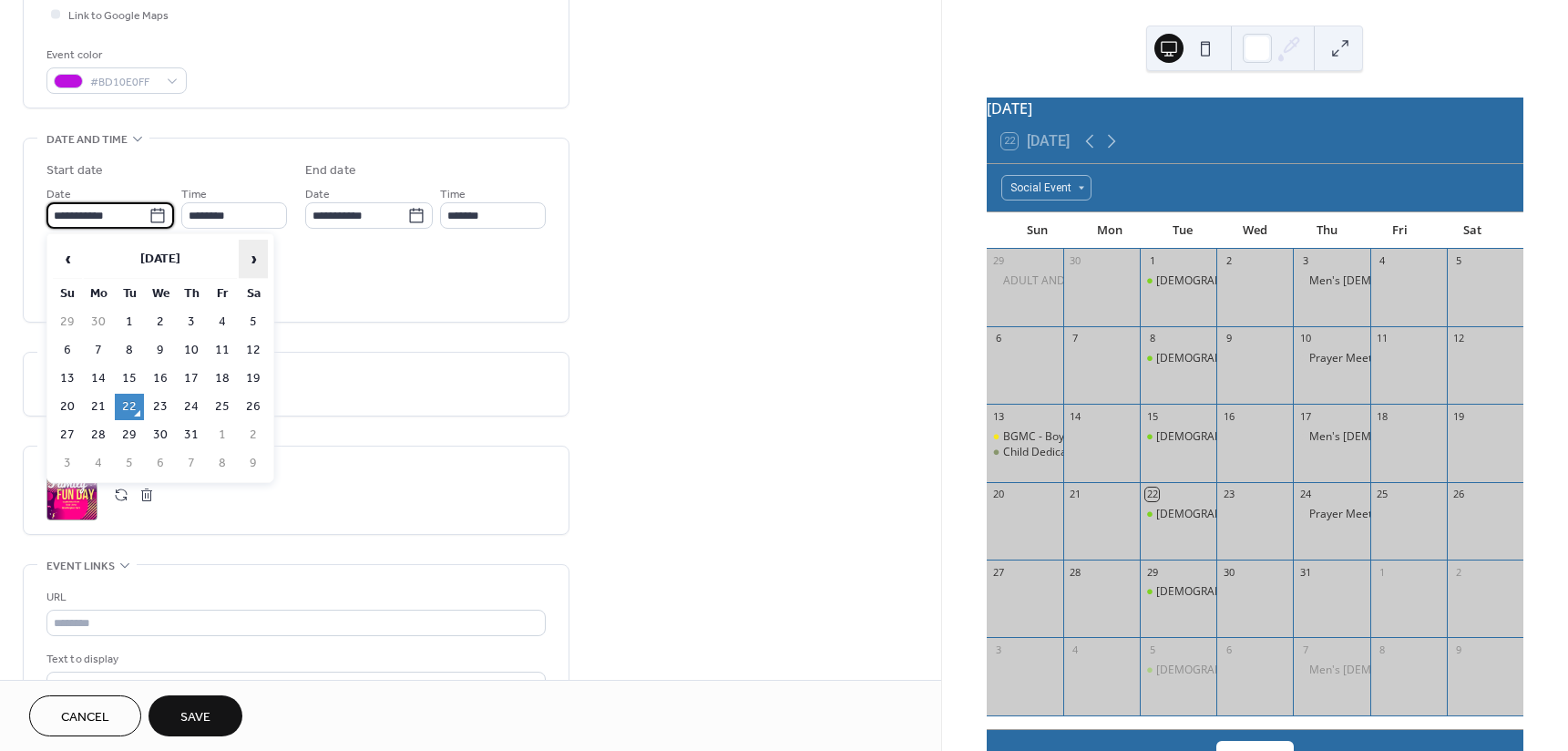 click on "›" at bounding box center [253, 259] 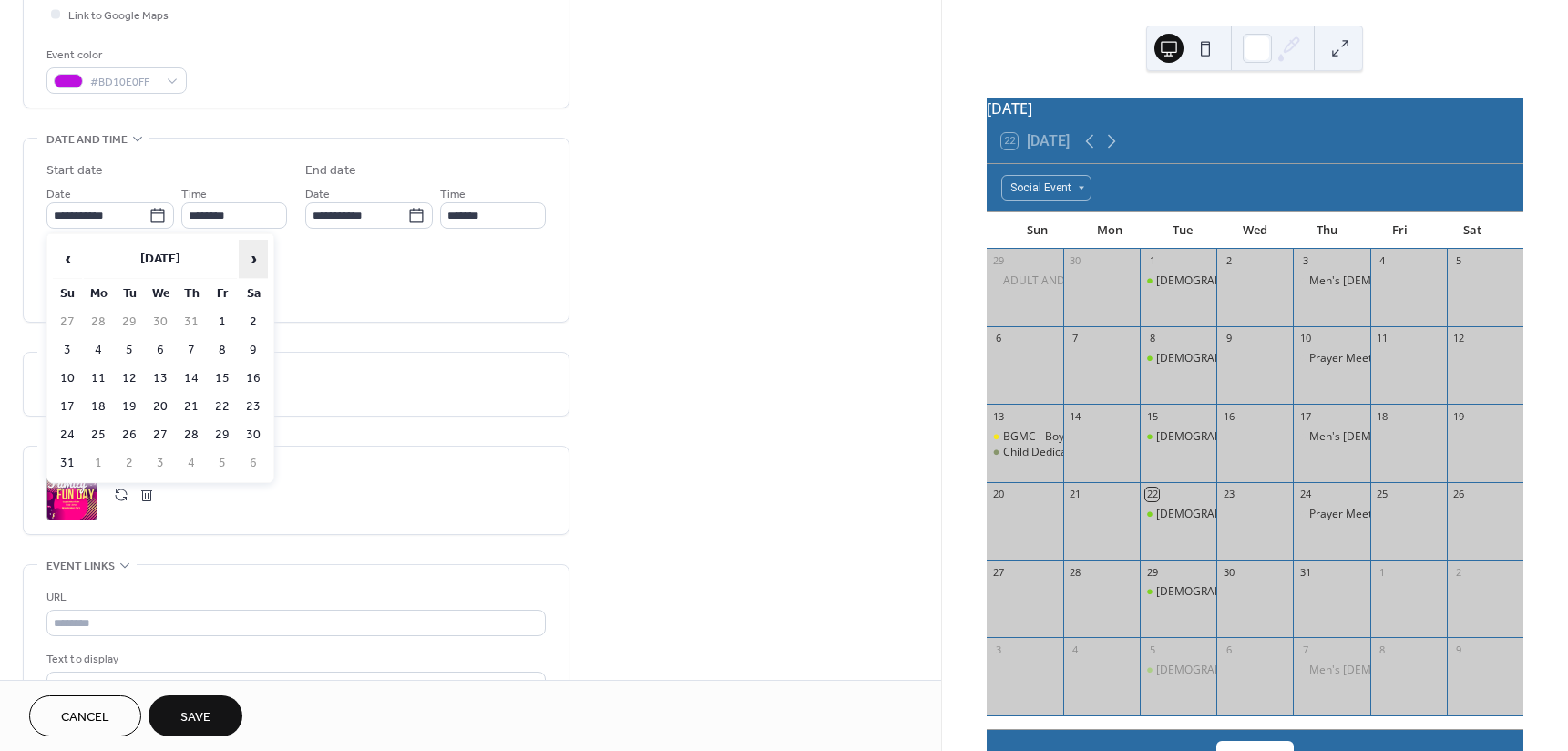 click on "›" at bounding box center (253, 259) 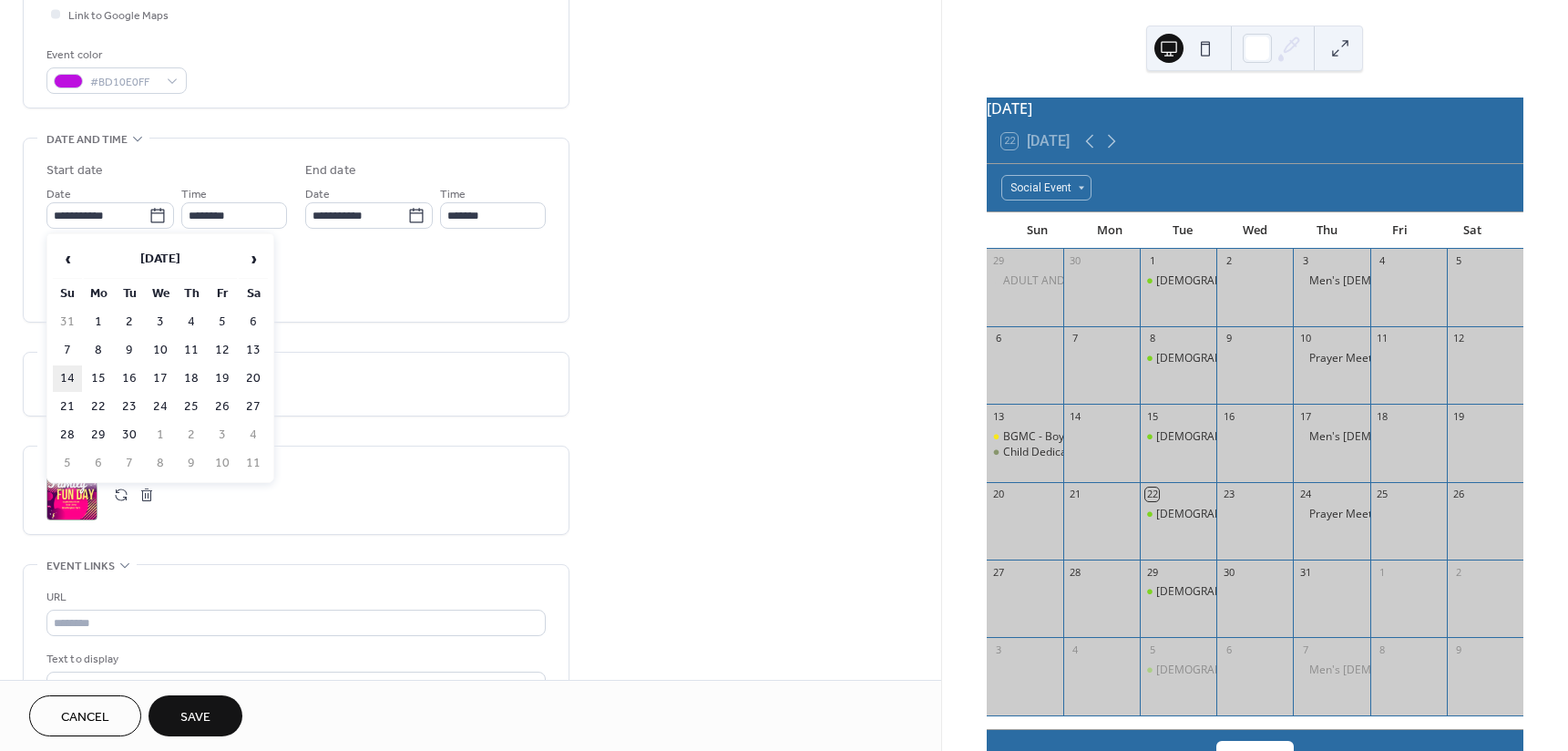 click on "14" at bounding box center [67, 378] 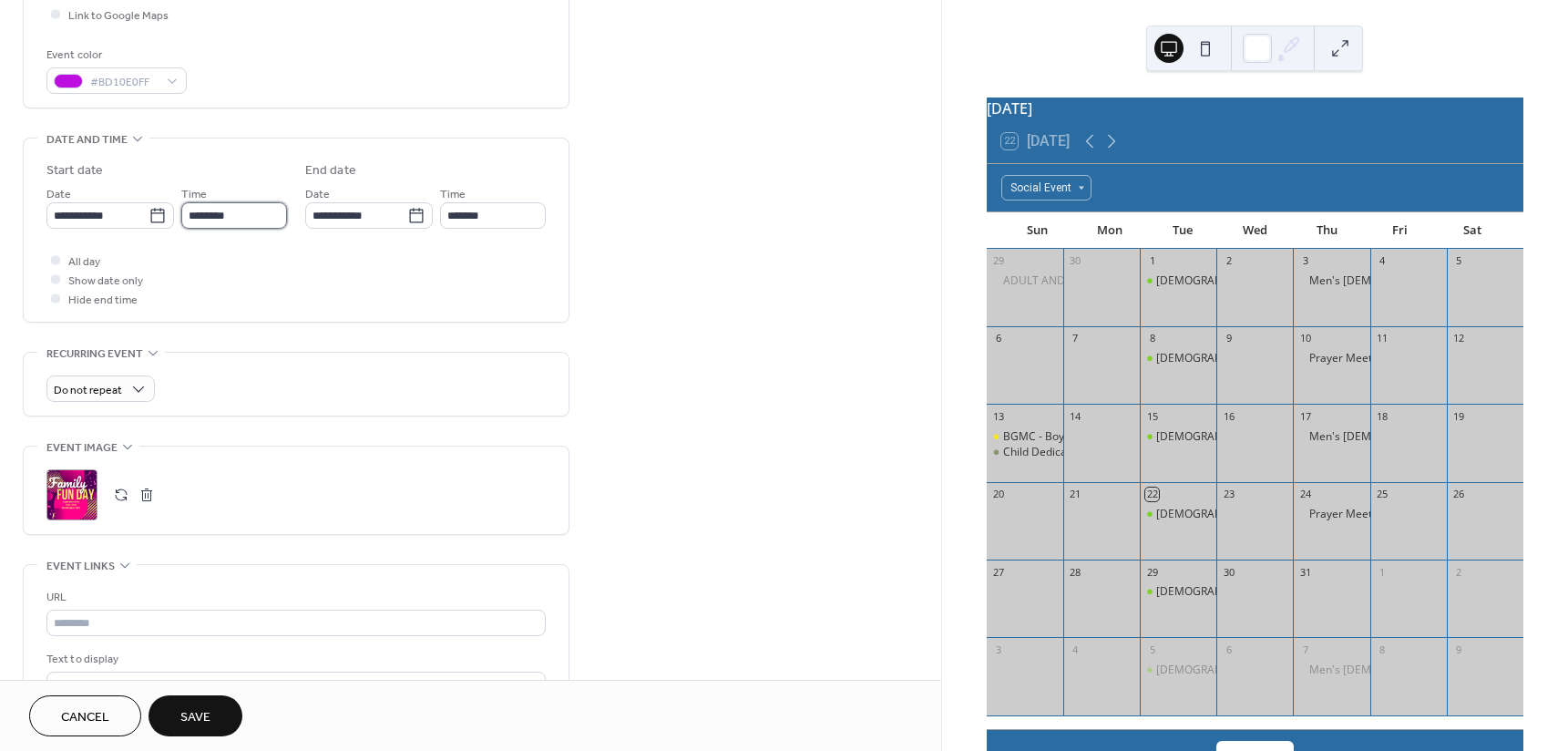 click on "********" at bounding box center [234, 215] 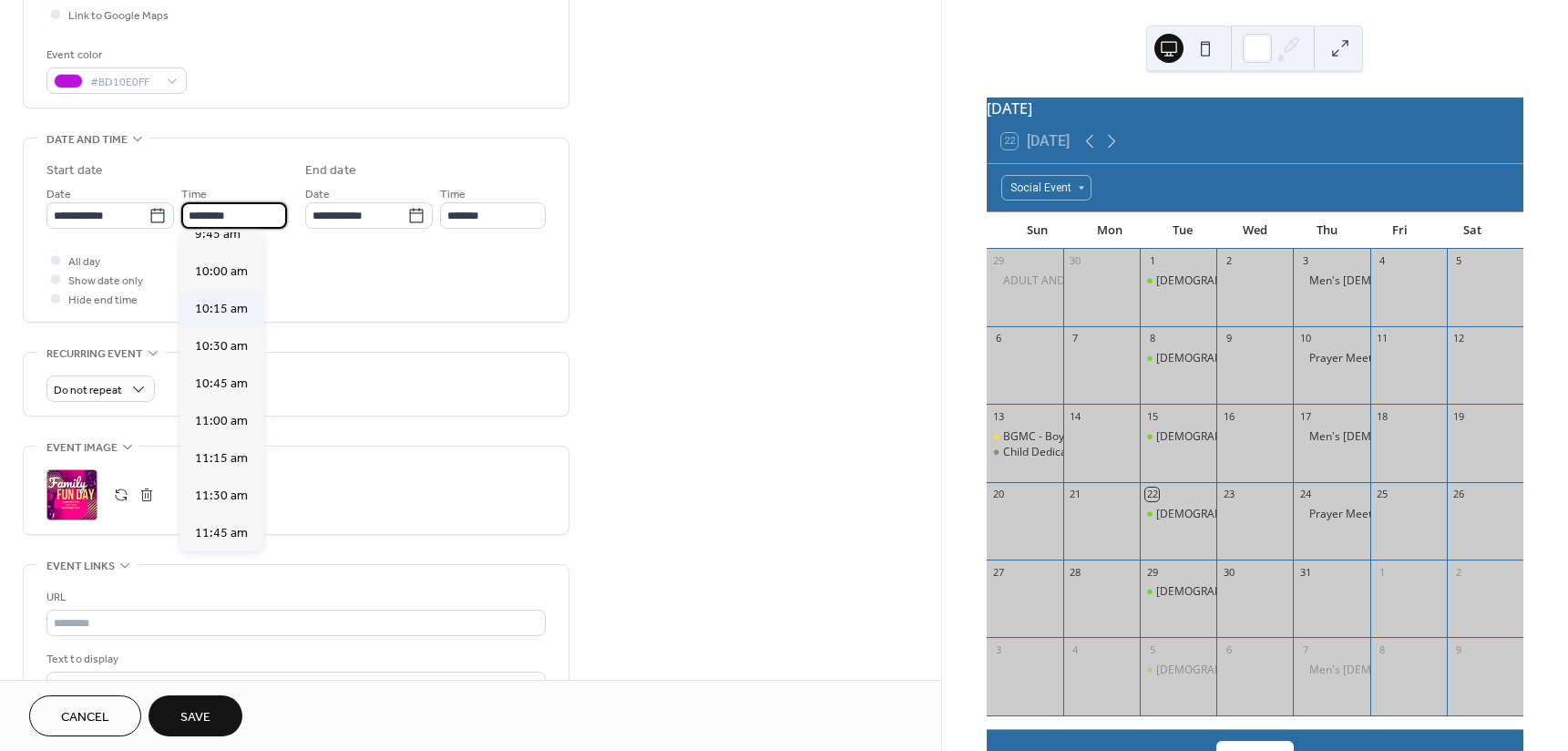 scroll, scrollTop: 1429, scrollLeft: 0, axis: vertical 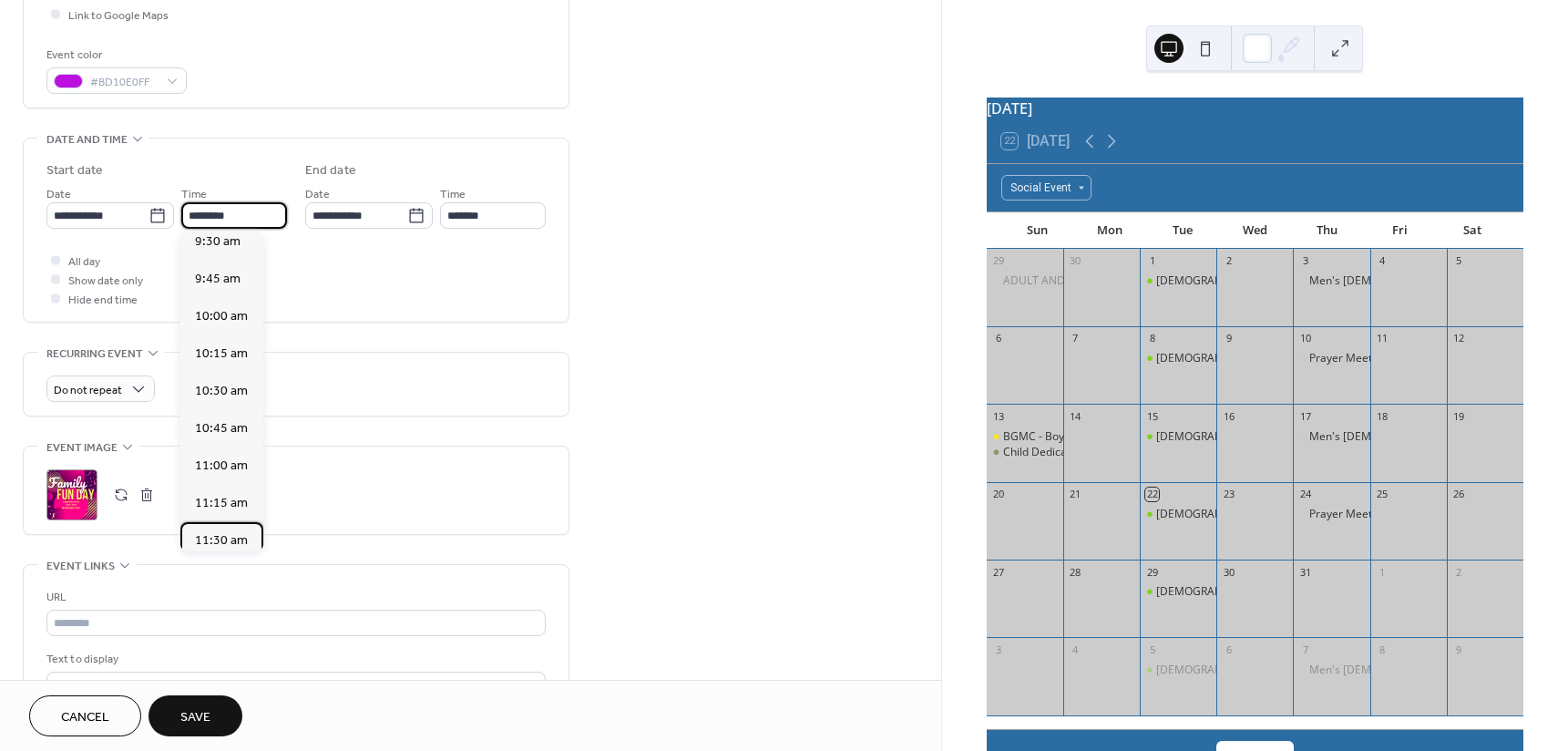 click on "11:30 am" at bounding box center [221, 540] 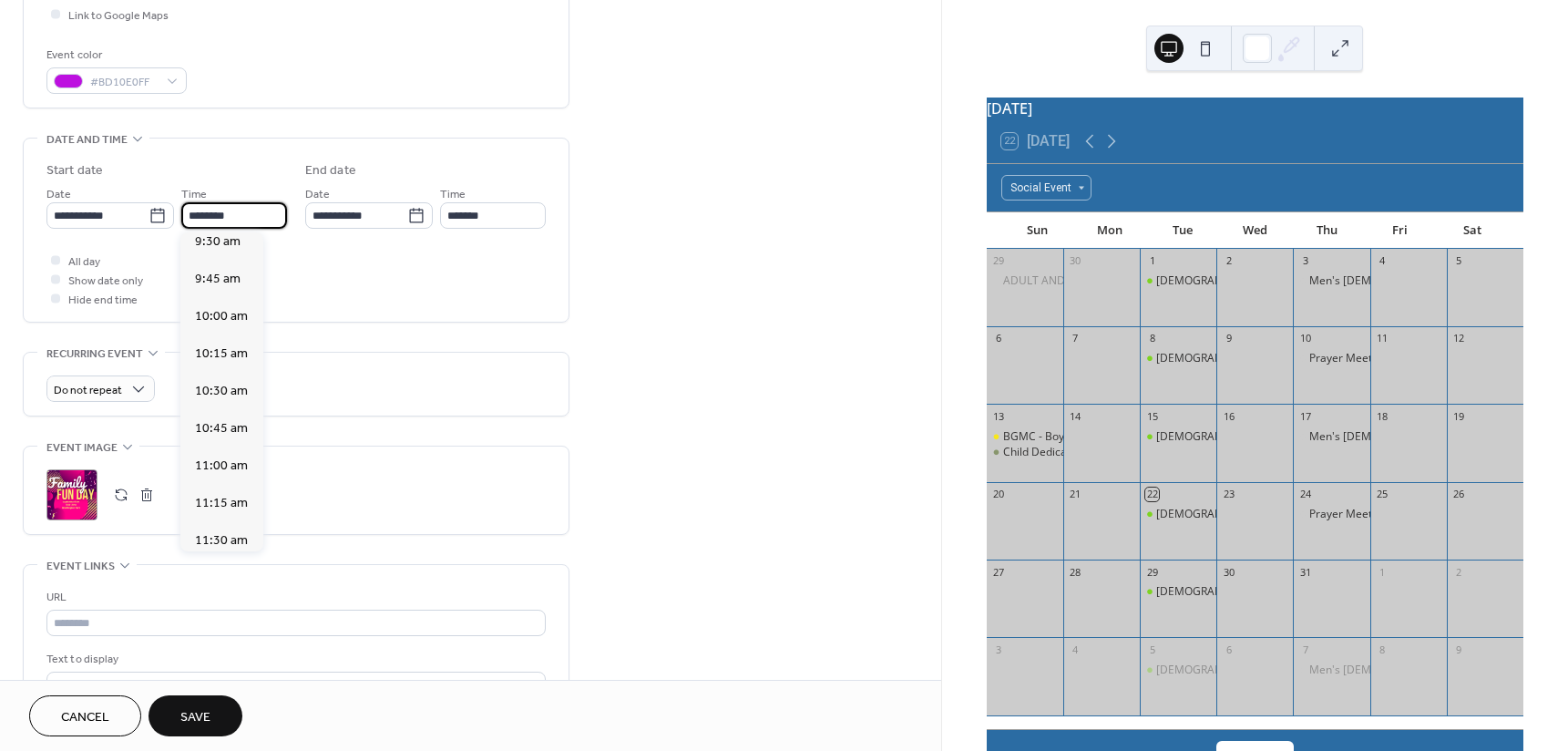 type on "********" 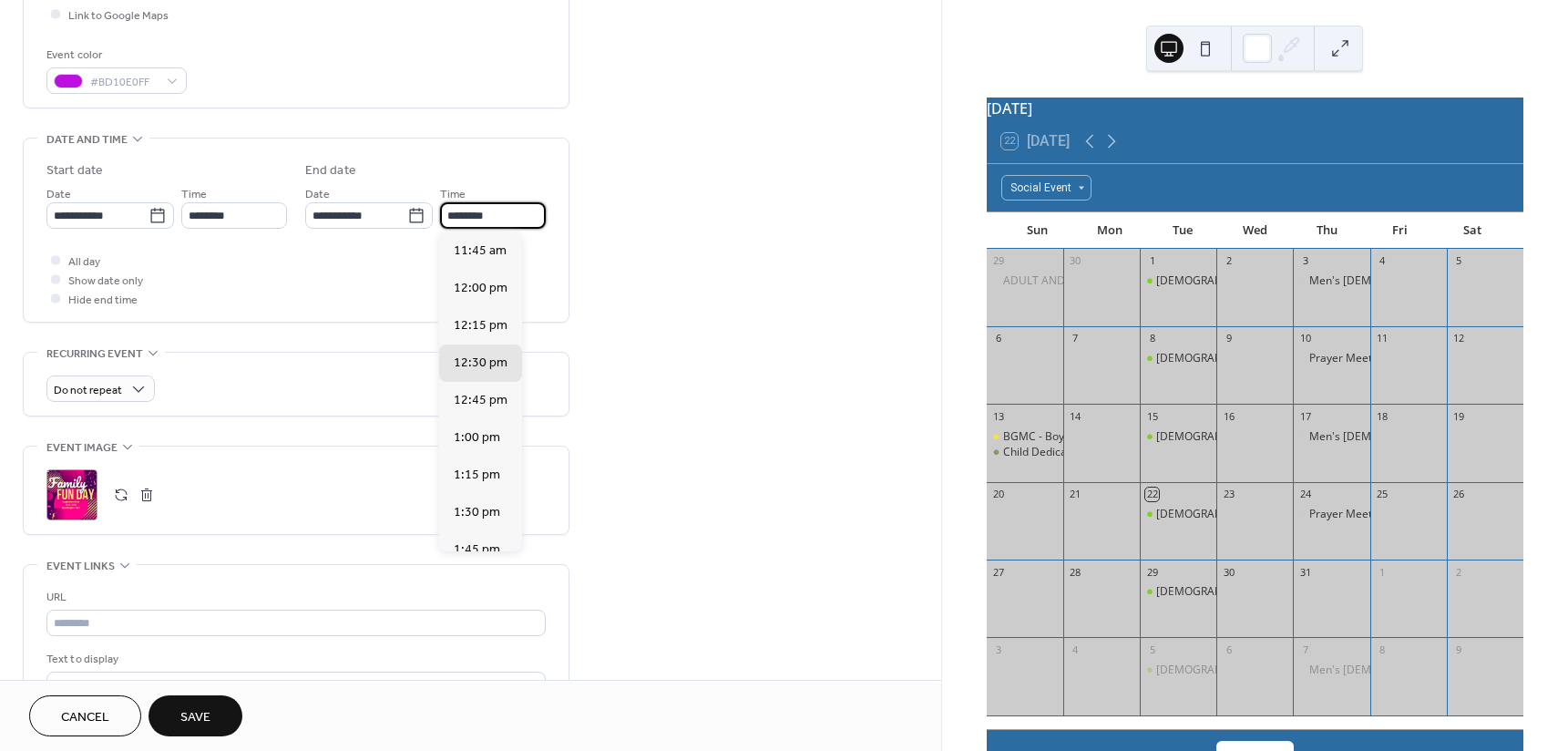 click on "********" at bounding box center (493, 215) 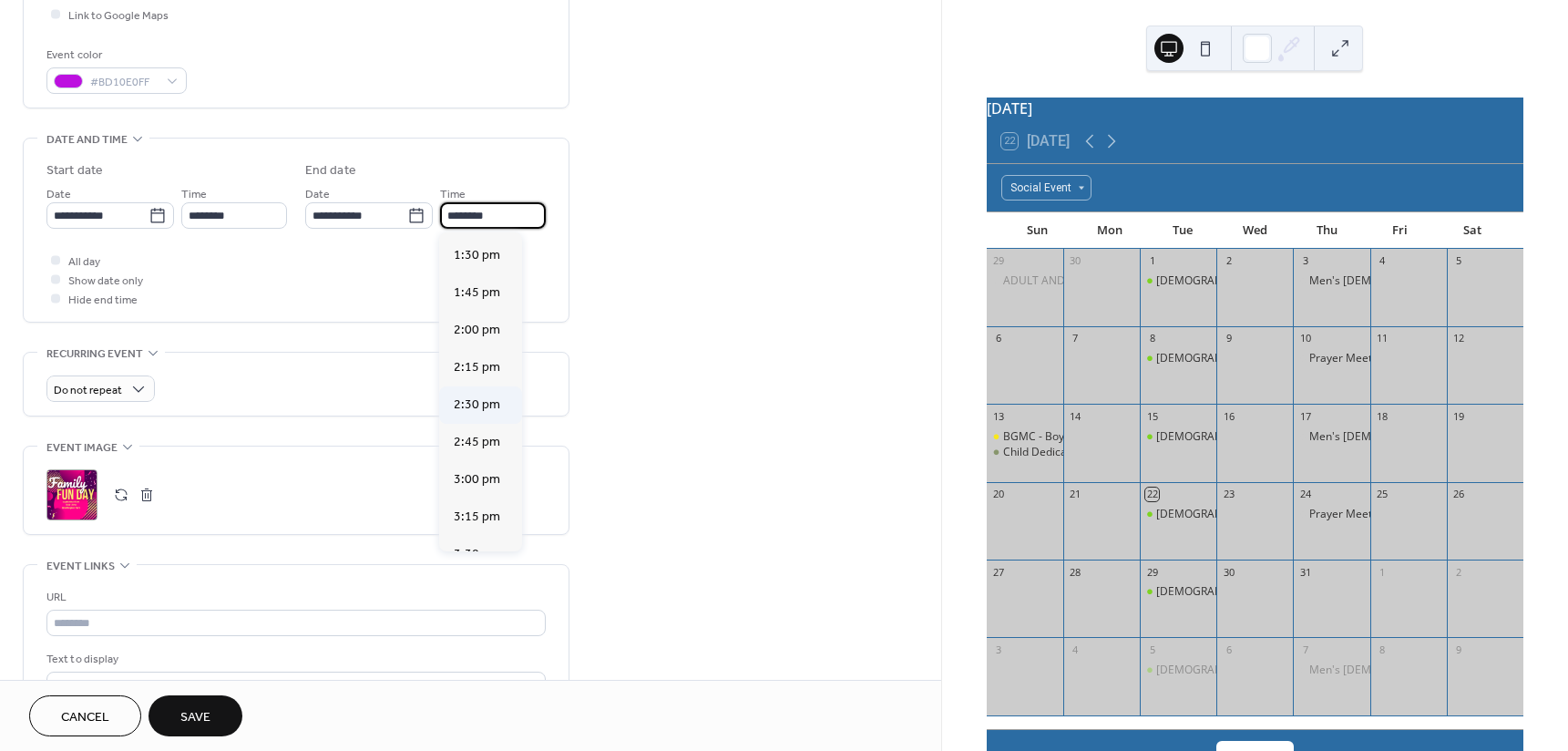 scroll, scrollTop: 273, scrollLeft: 0, axis: vertical 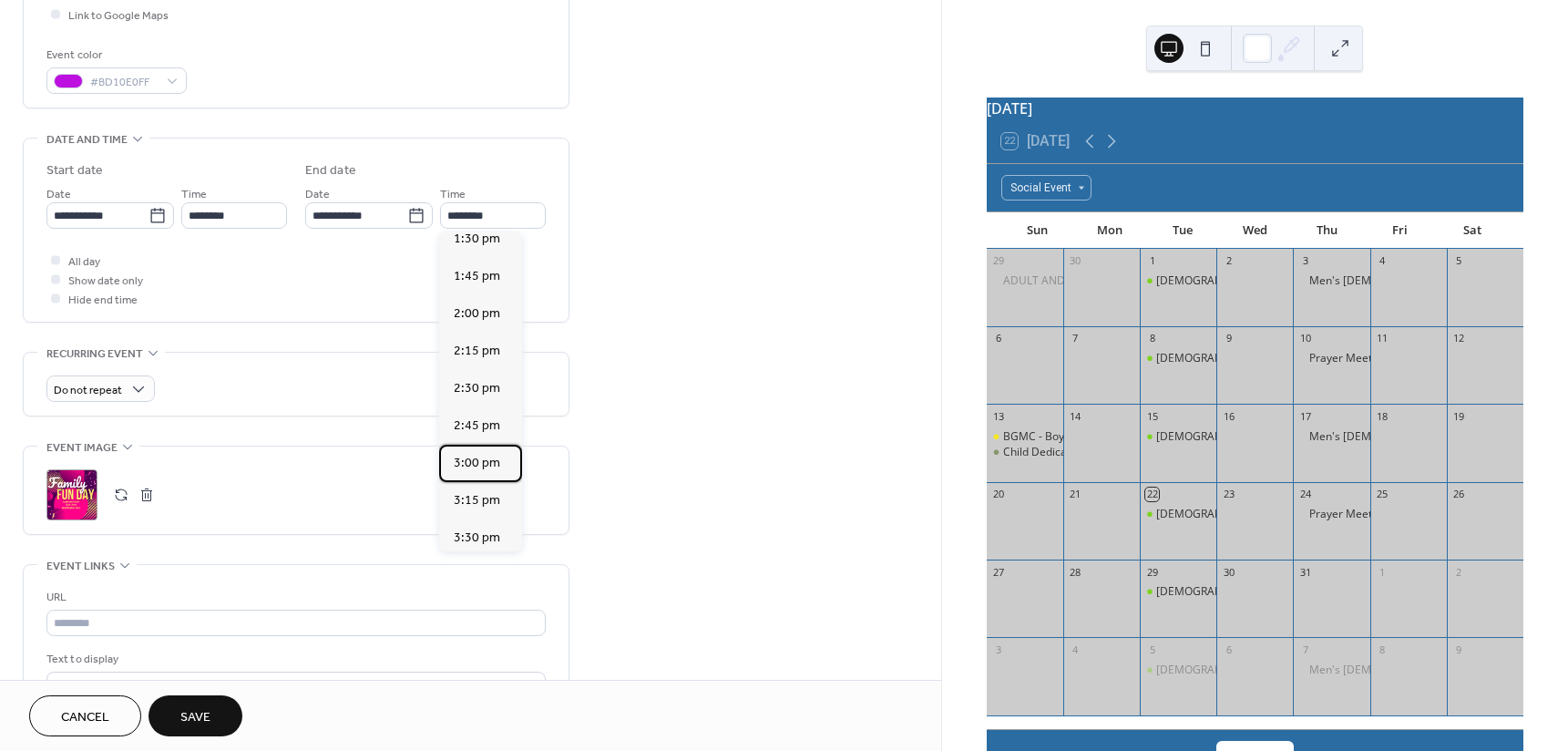 click on "3:00 pm" at bounding box center [477, 463] 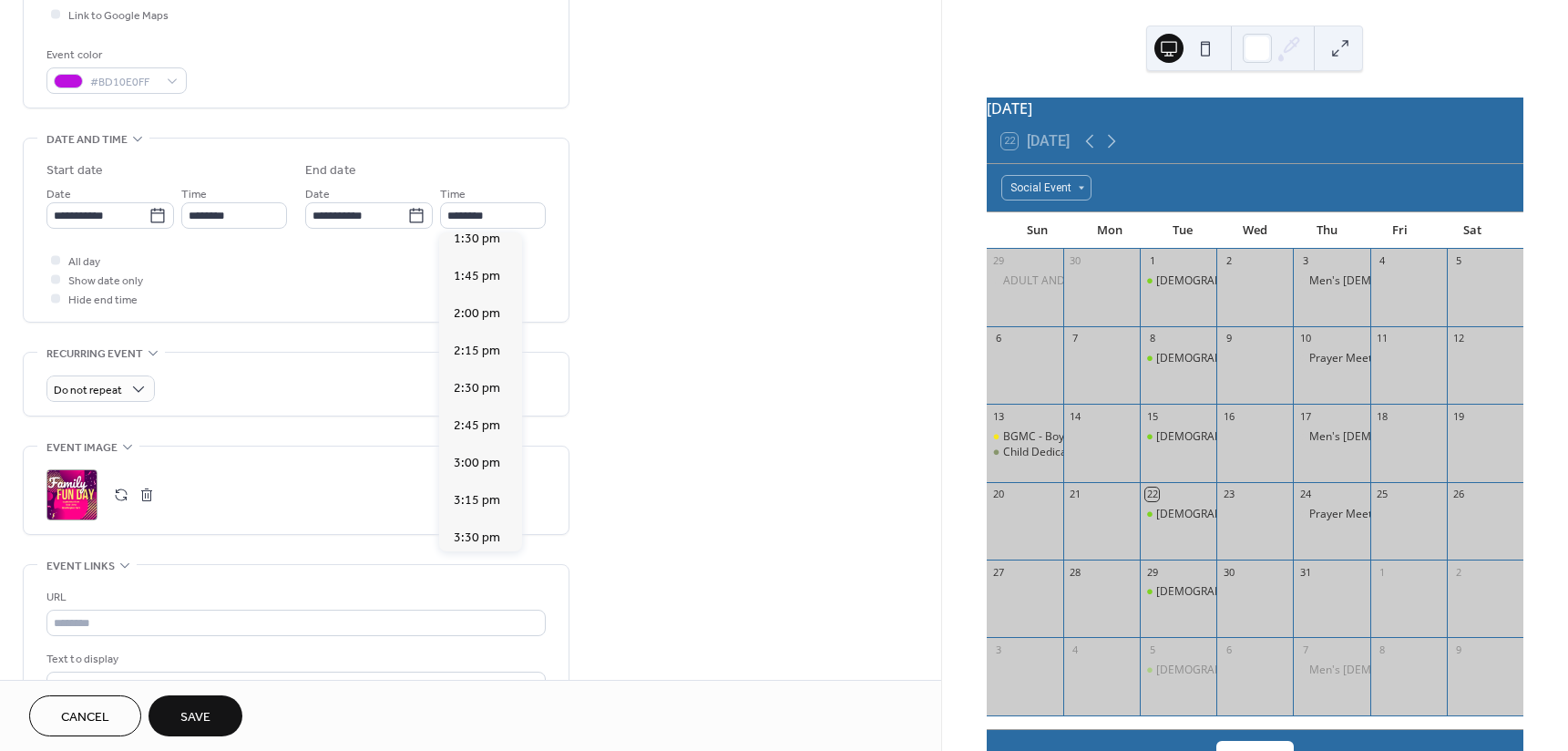 type on "*******" 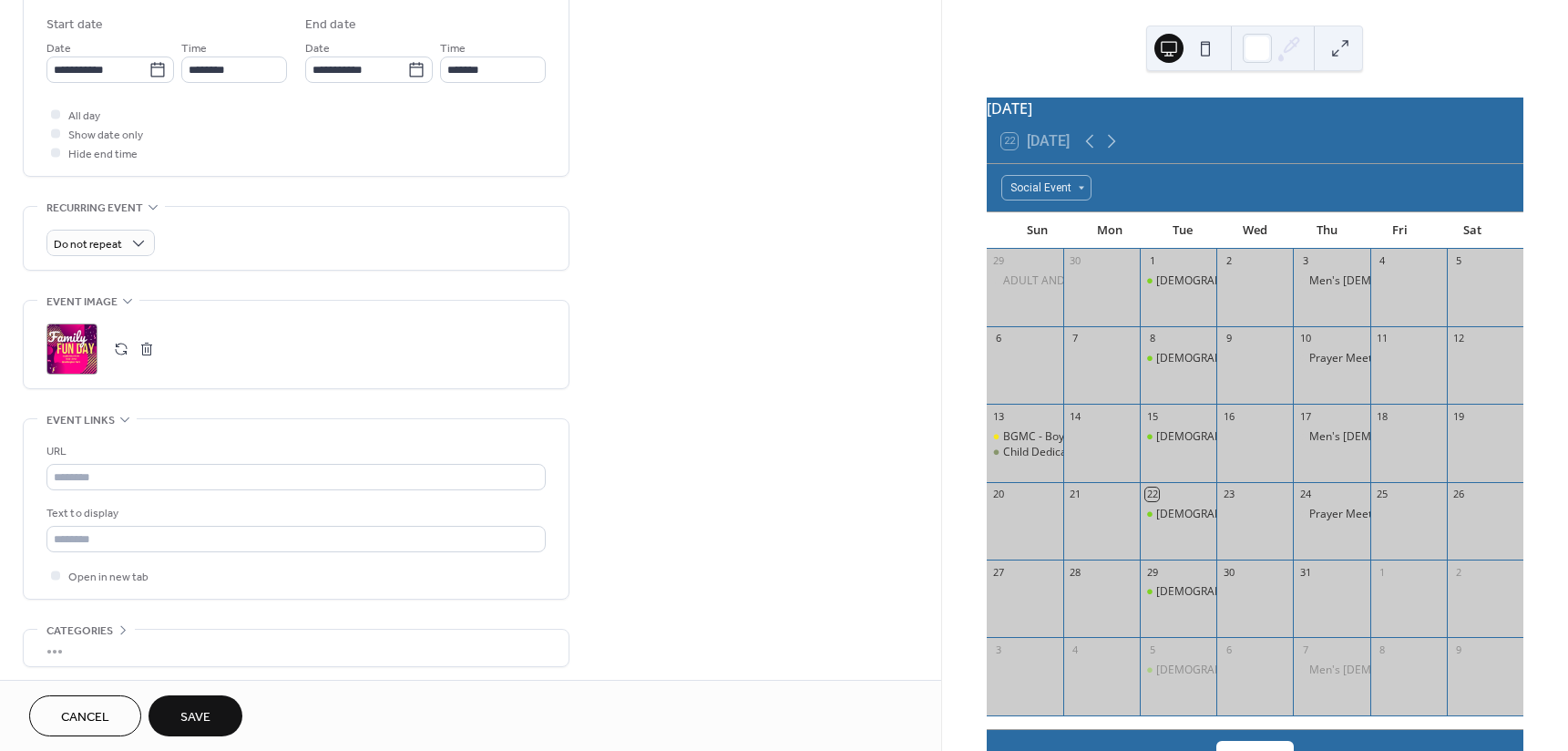 scroll, scrollTop: 674, scrollLeft: 0, axis: vertical 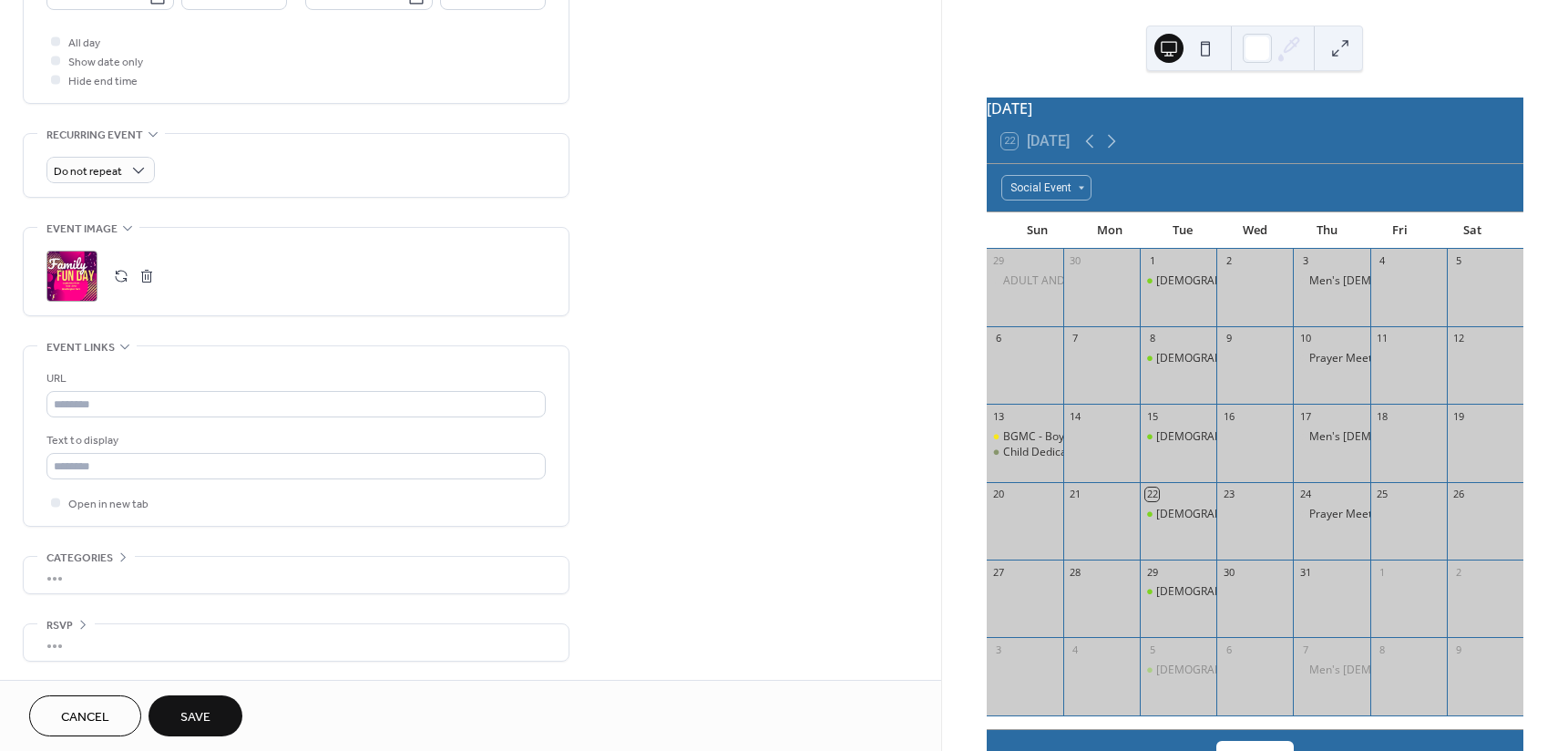 click on "Save" at bounding box center (195, 717) 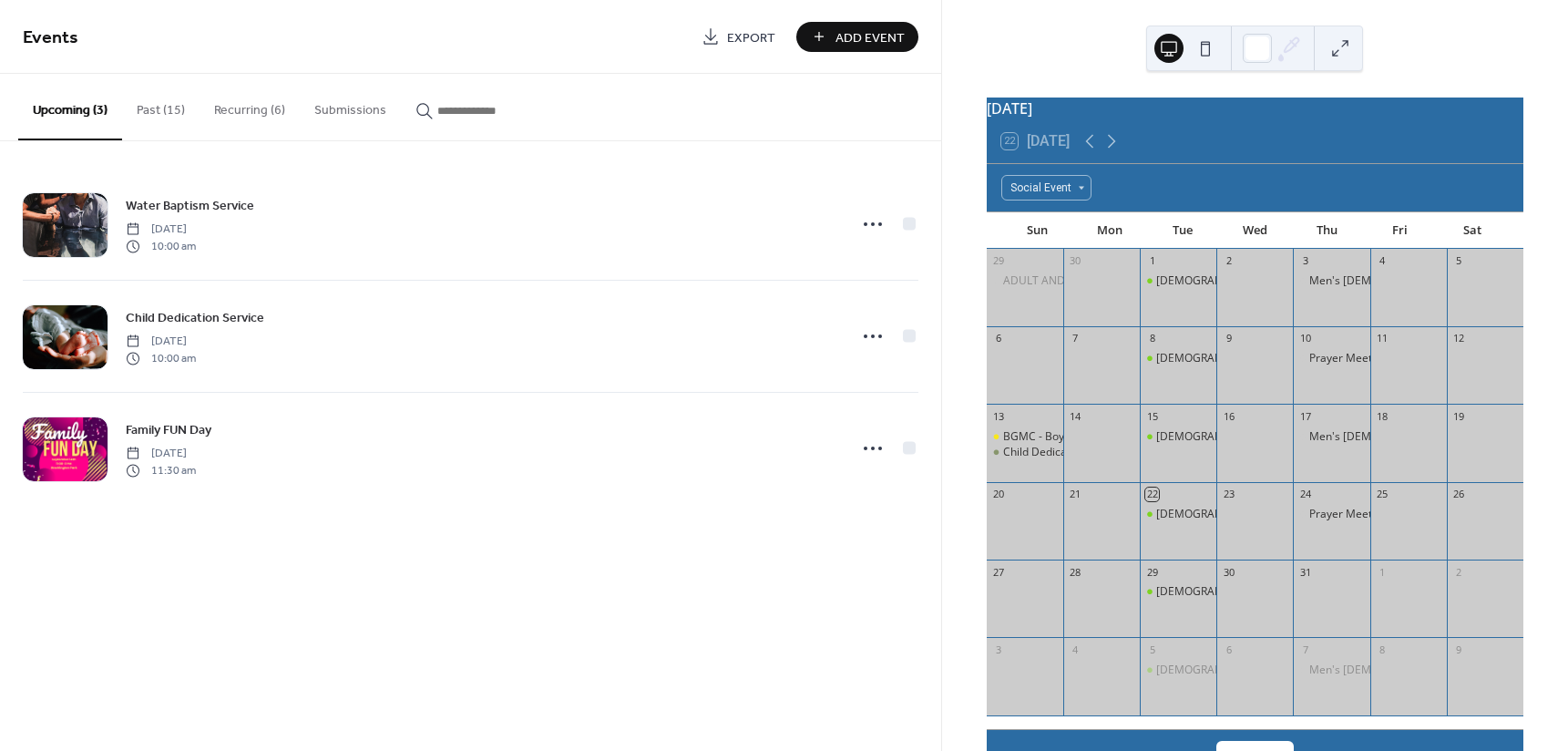 click on "Add Event" at bounding box center [870, 37] 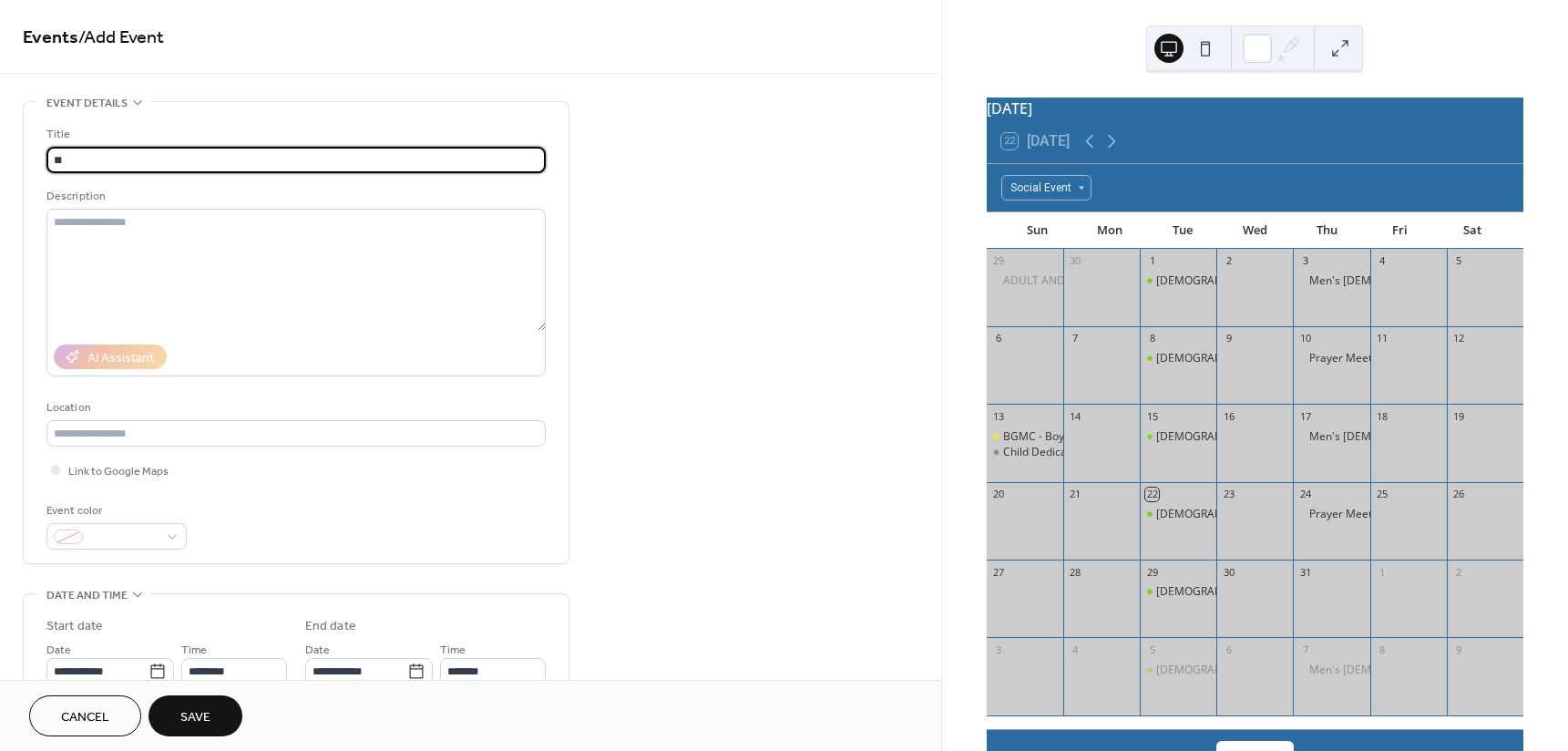type on "*" 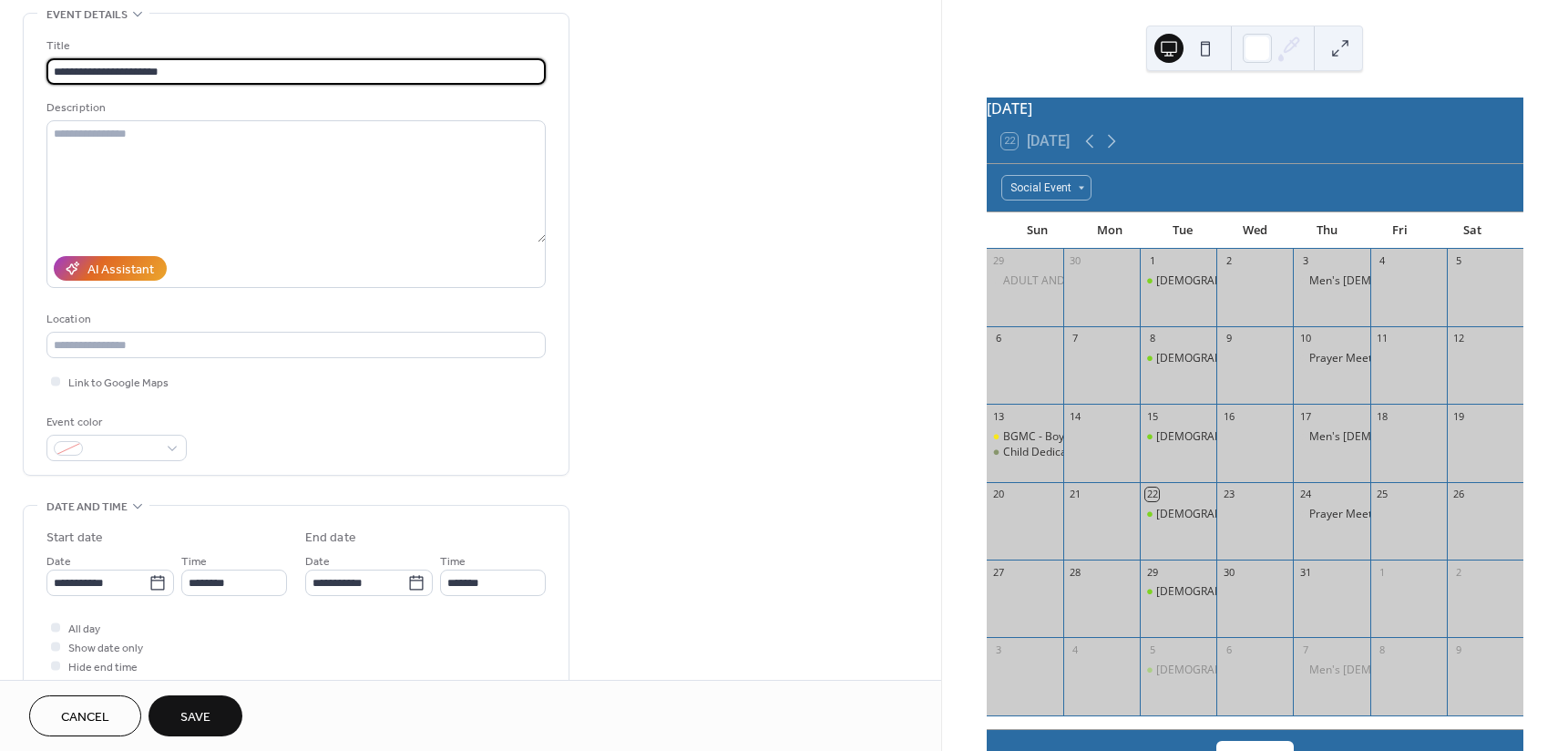 scroll, scrollTop: 91, scrollLeft: 0, axis: vertical 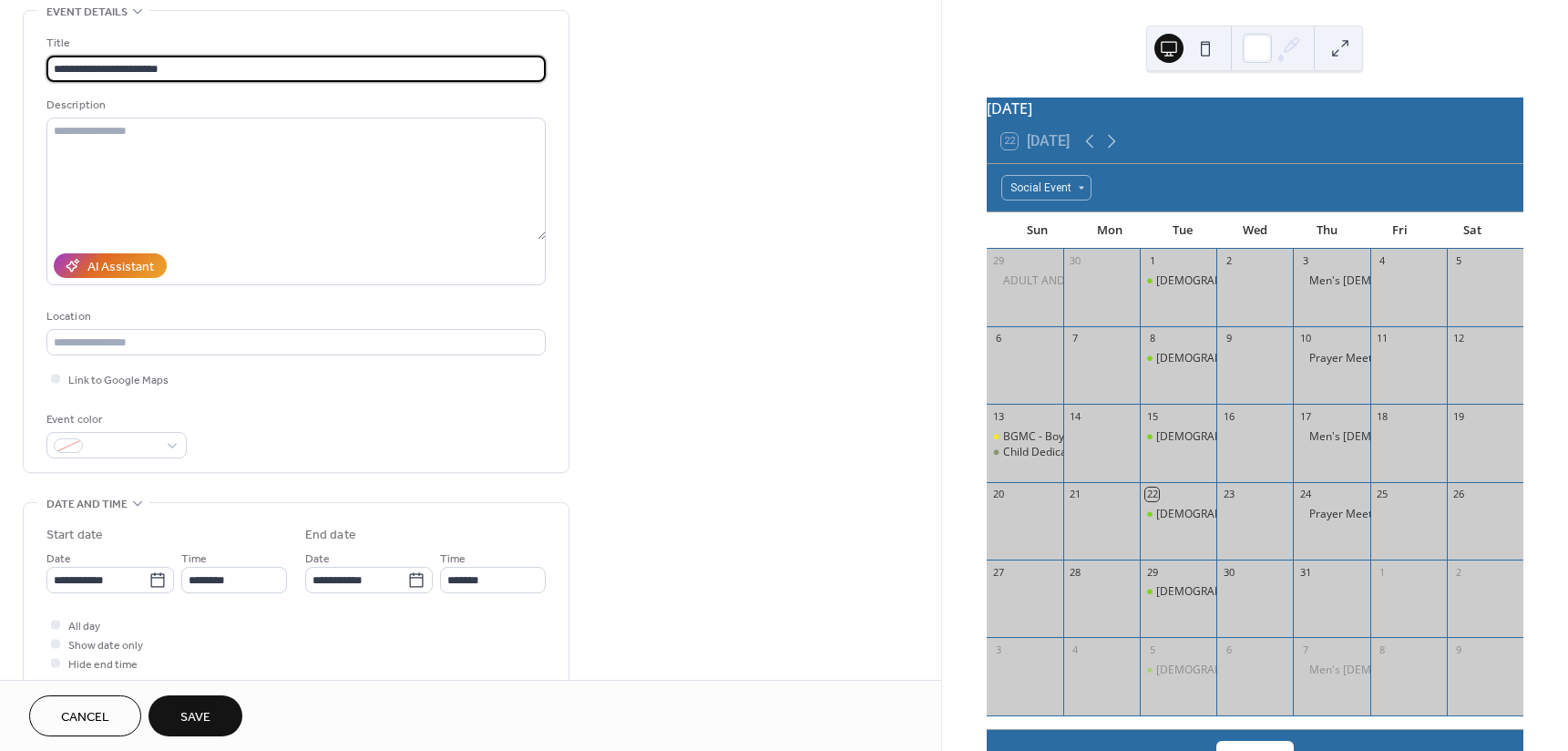 type on "**********" 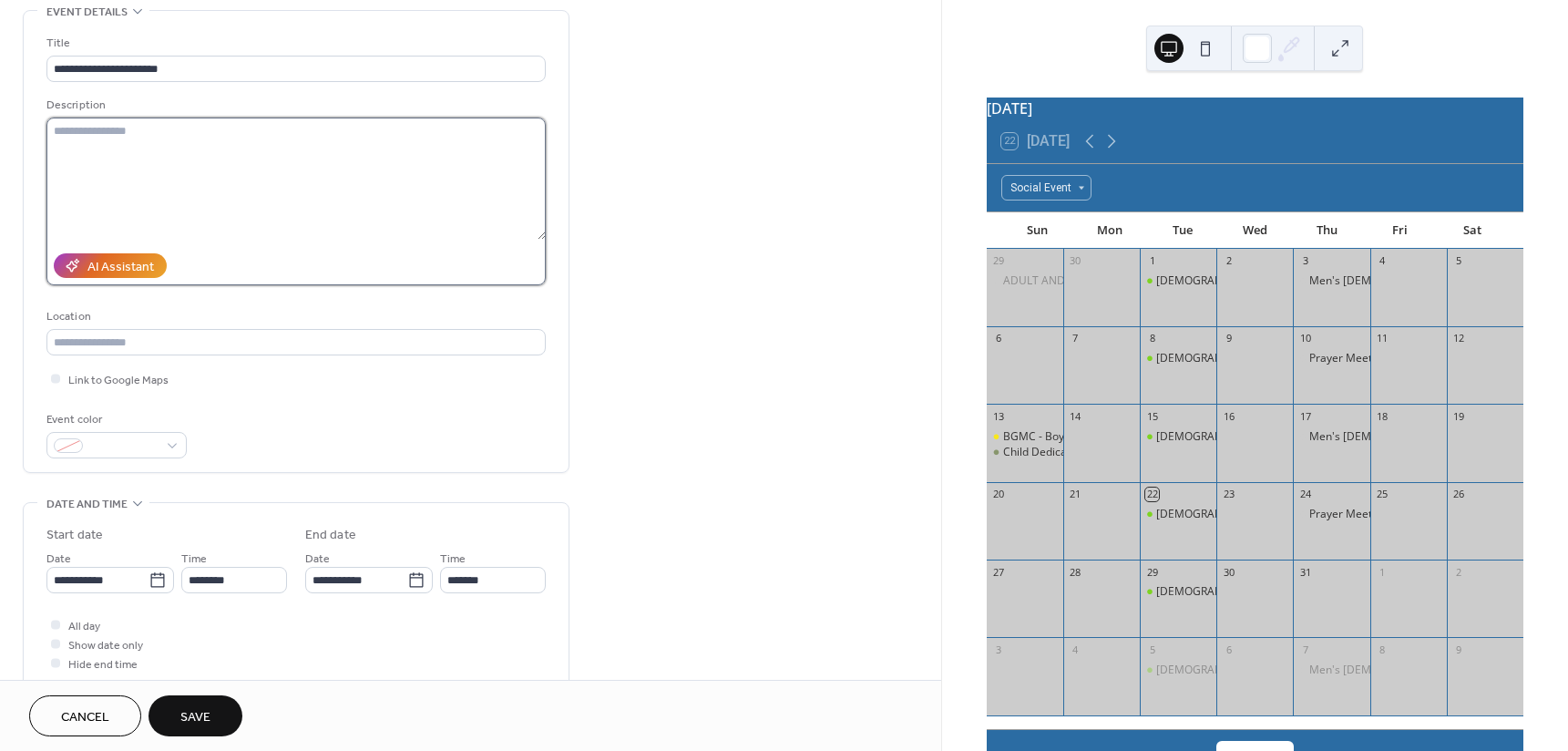 click at bounding box center [296, 179] 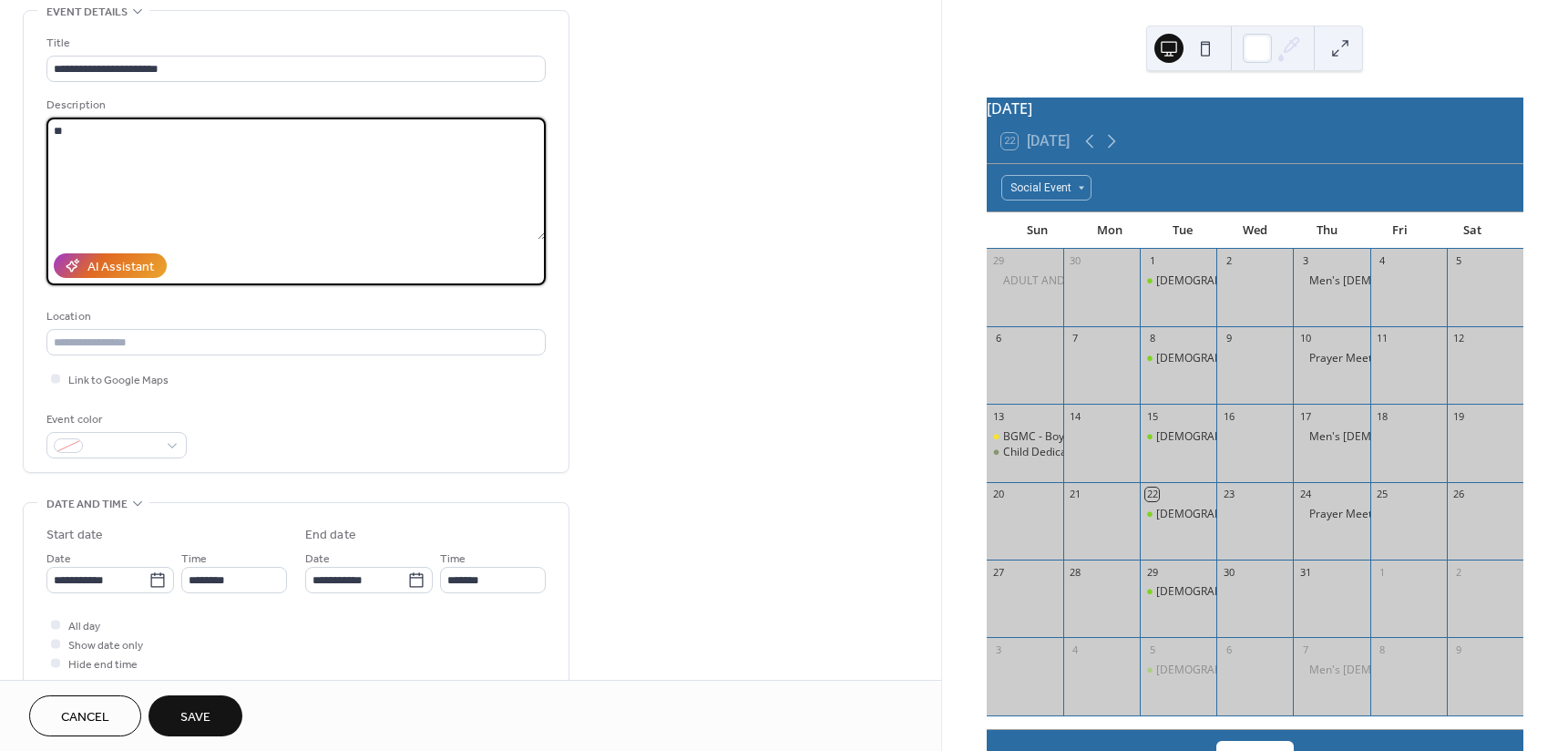 type on "*" 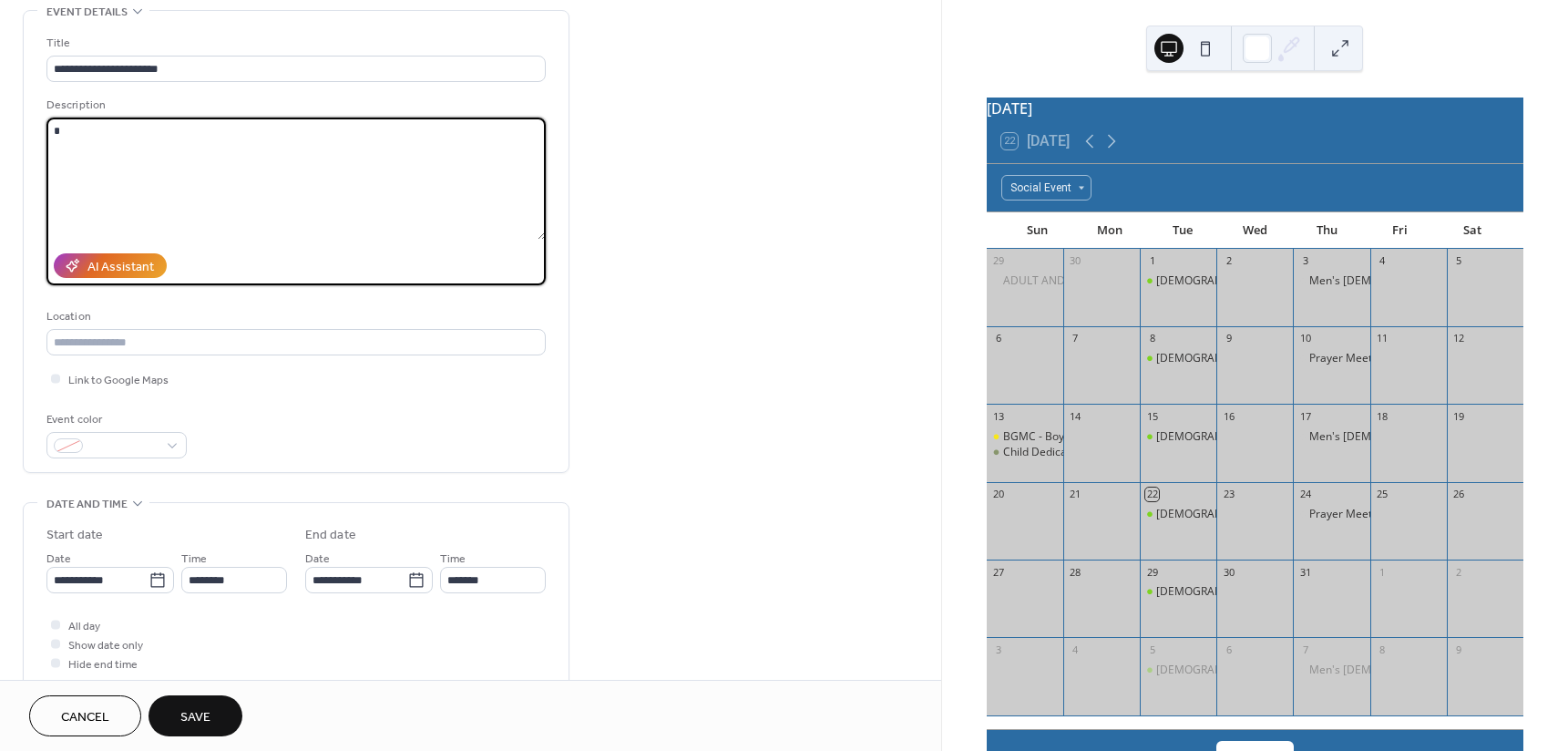 type 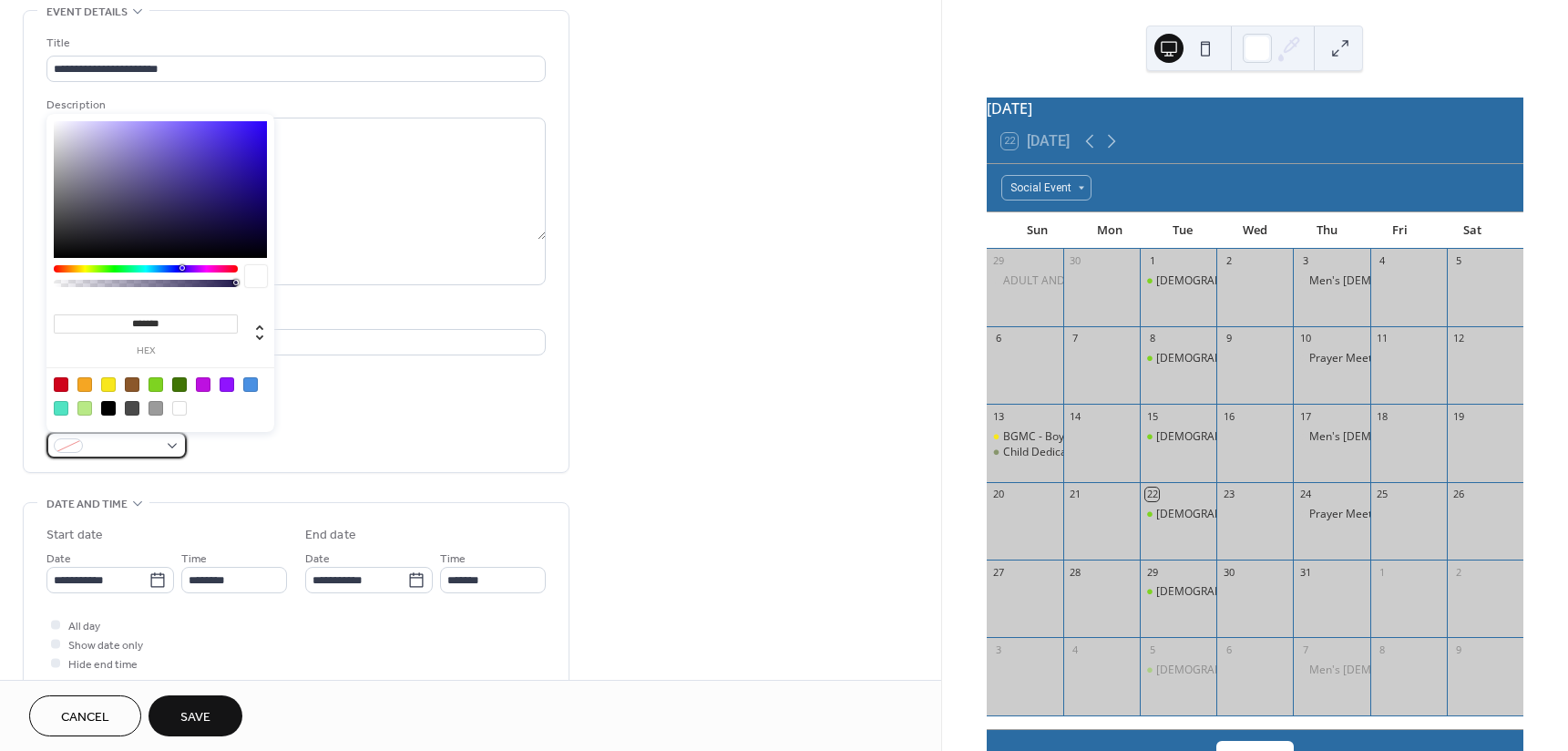 click at bounding box center [117, 445] 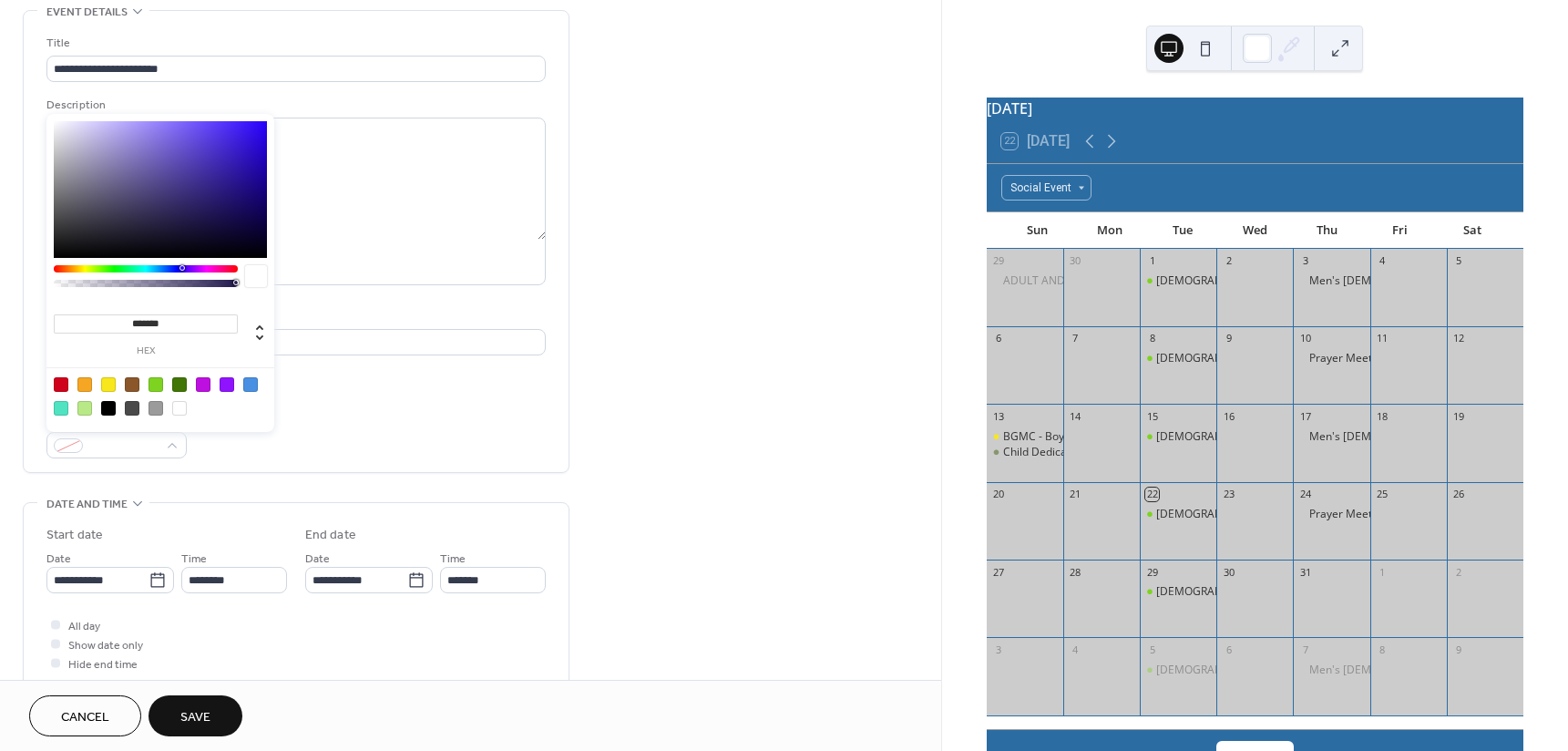 click at bounding box center (108, 385) 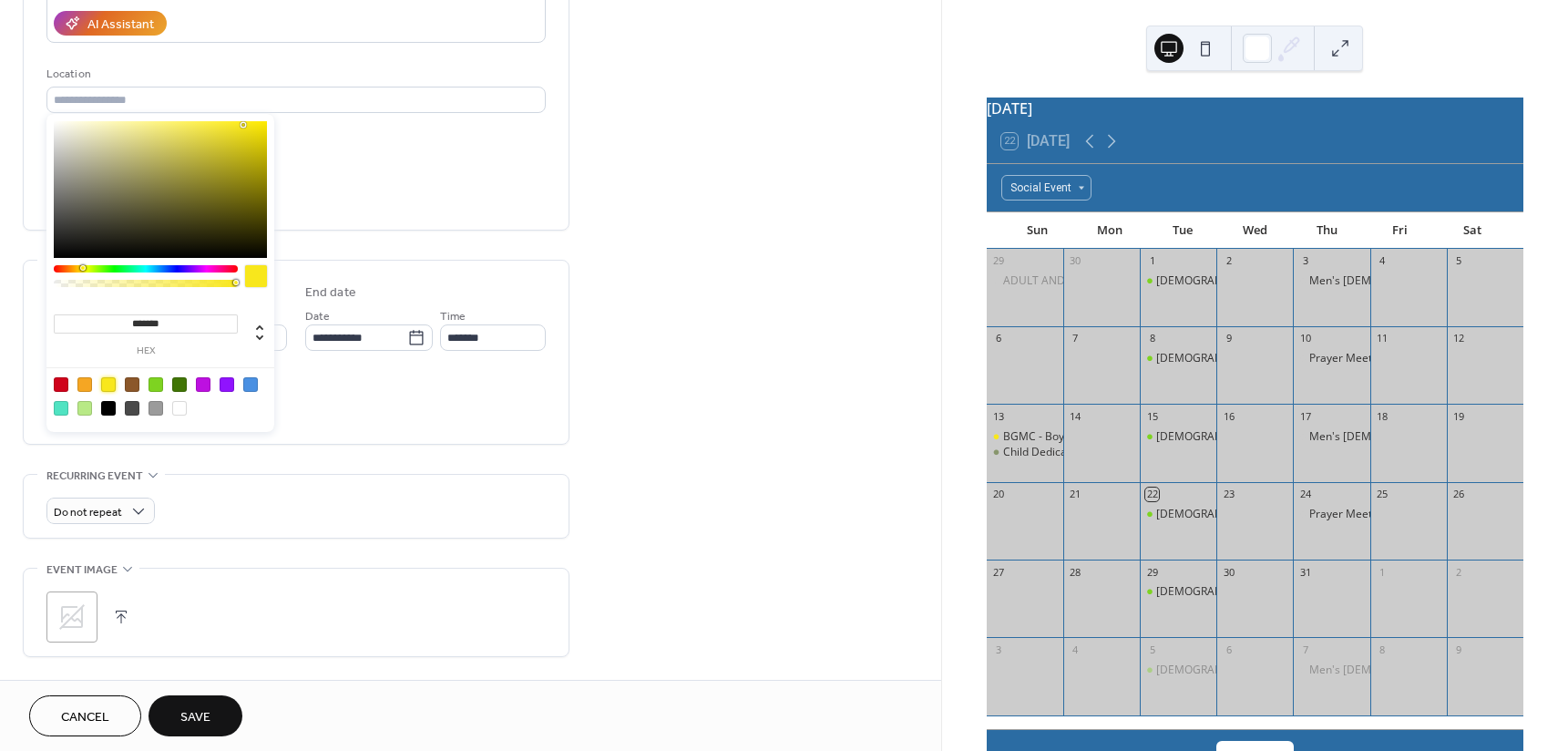 scroll, scrollTop: 365, scrollLeft: 0, axis: vertical 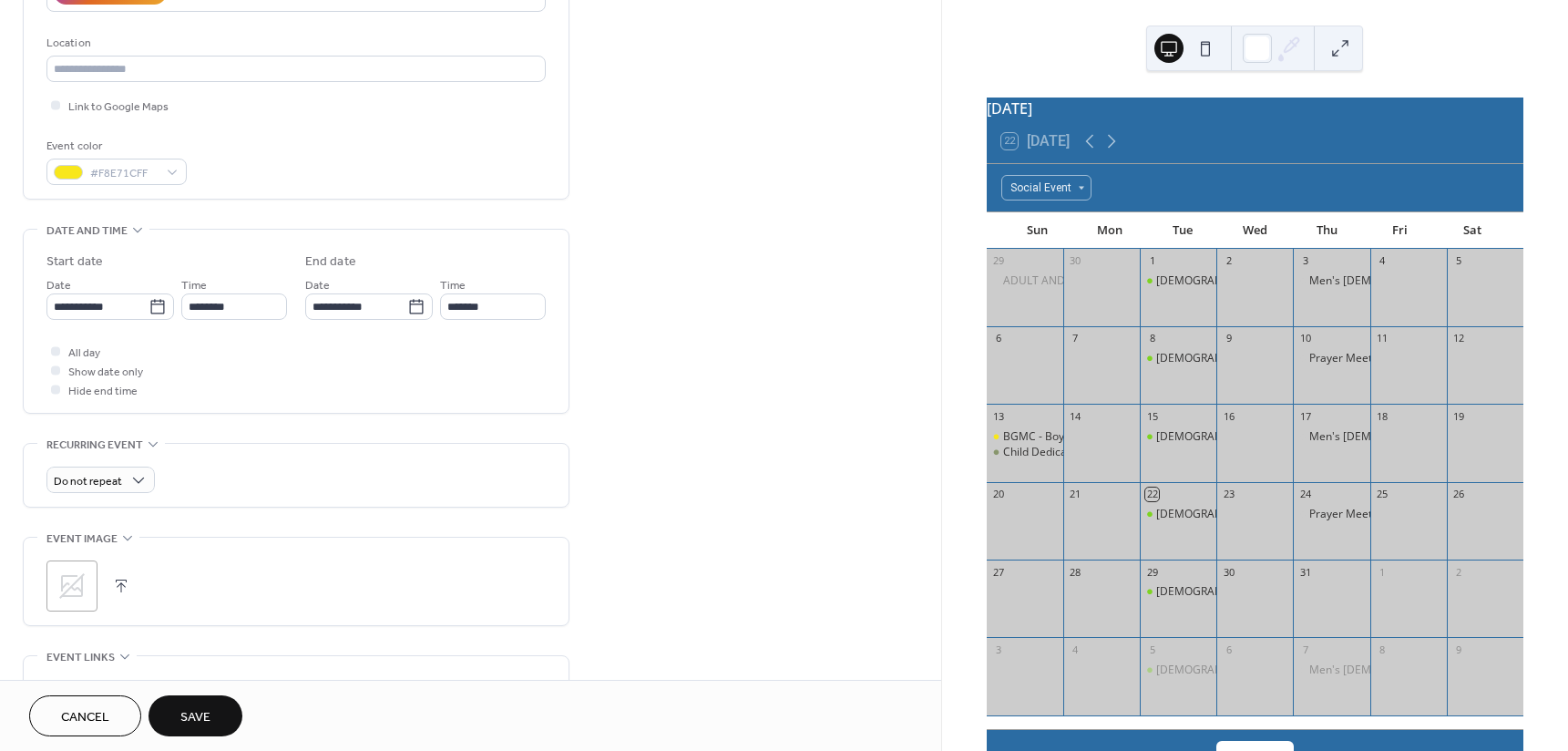 click on "**********" at bounding box center (470, 363) 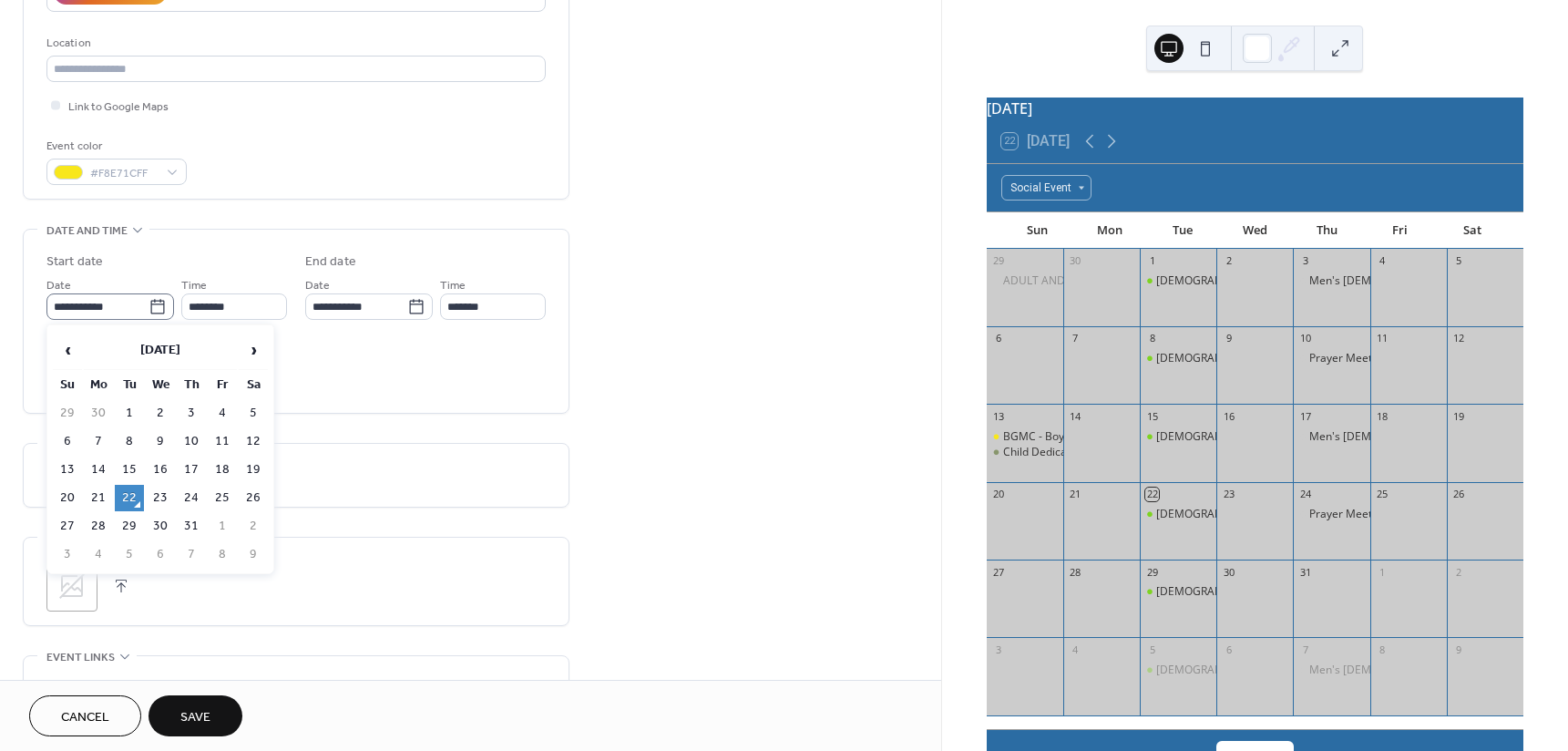 click 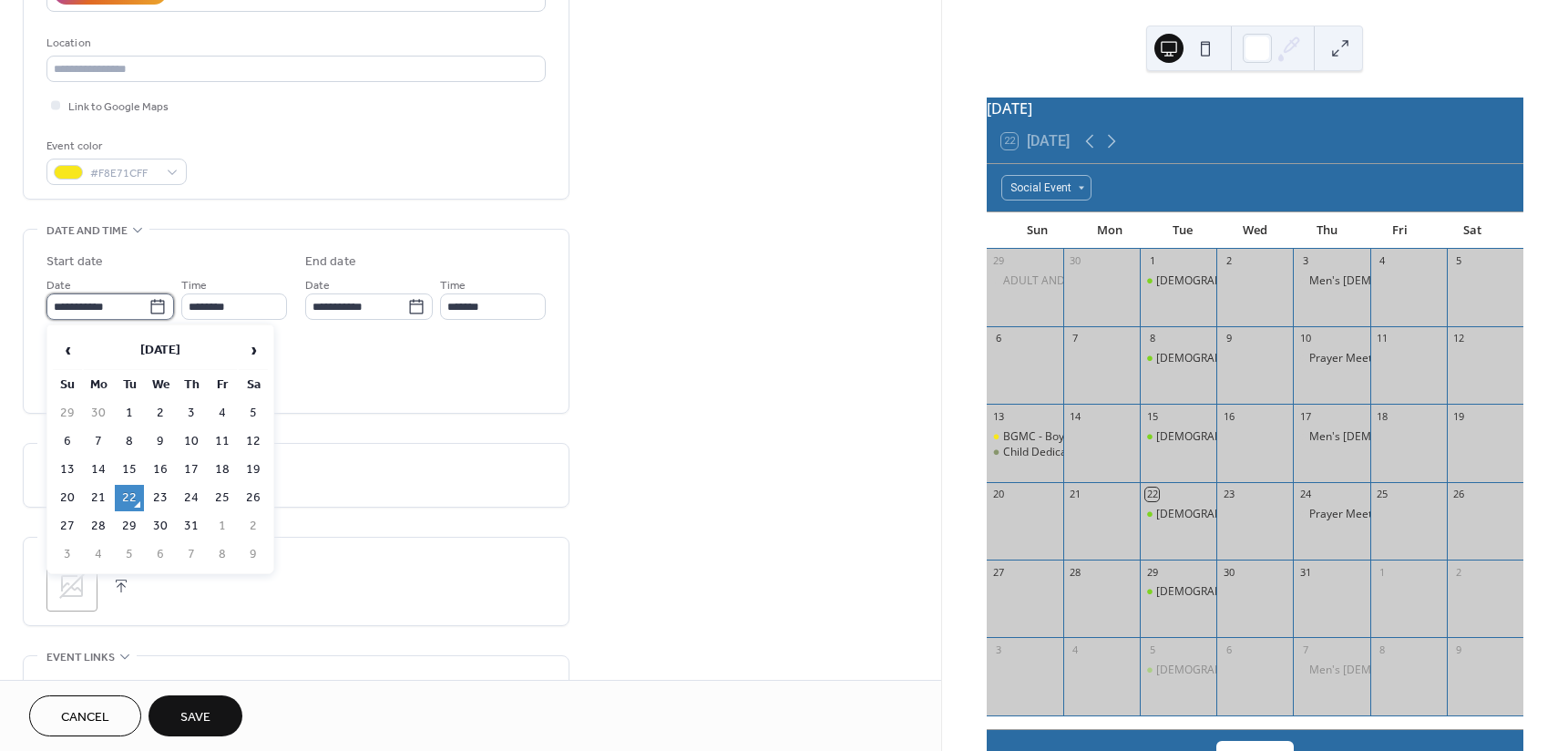 click on "**********" at bounding box center [97, 306] 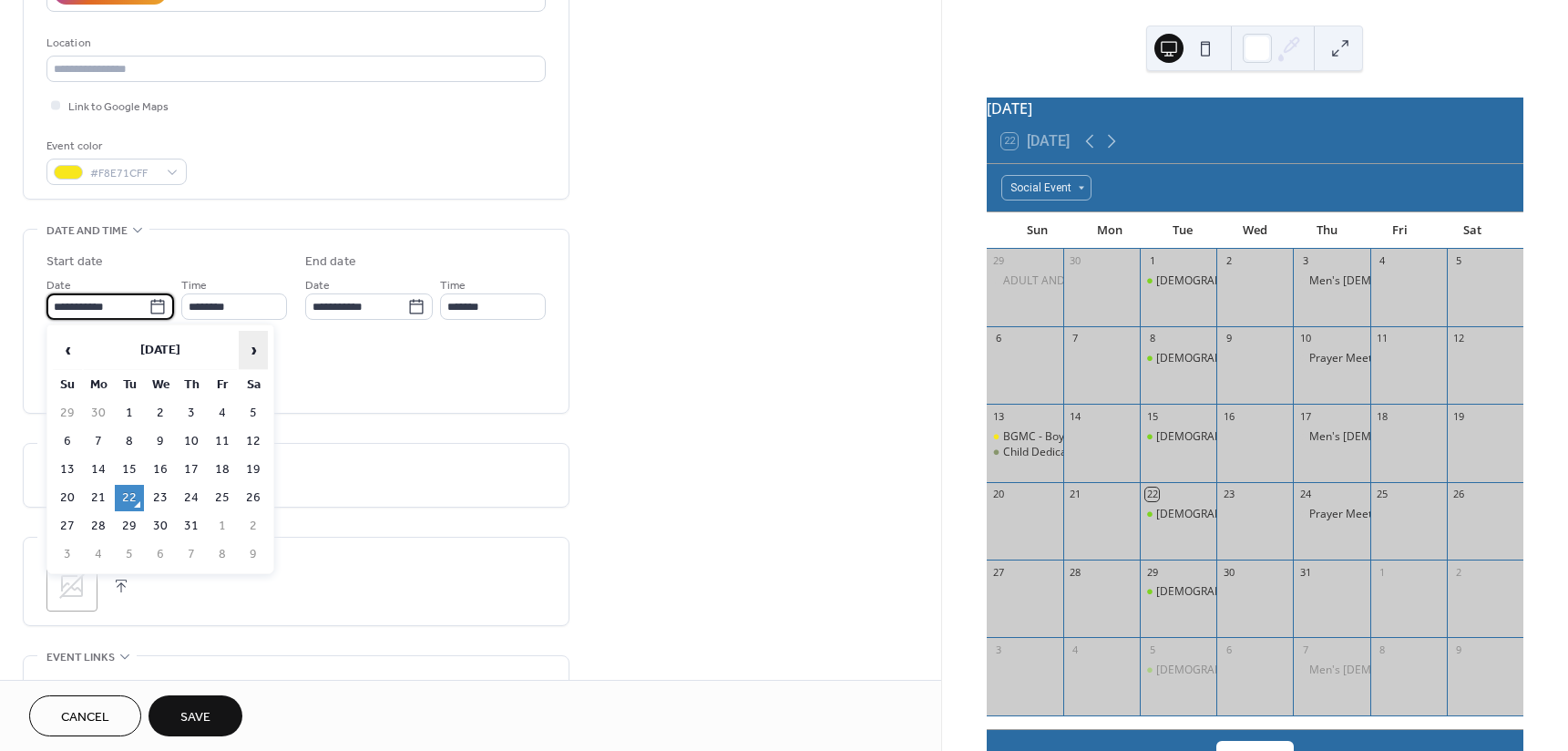 click on "›" at bounding box center [253, 350] 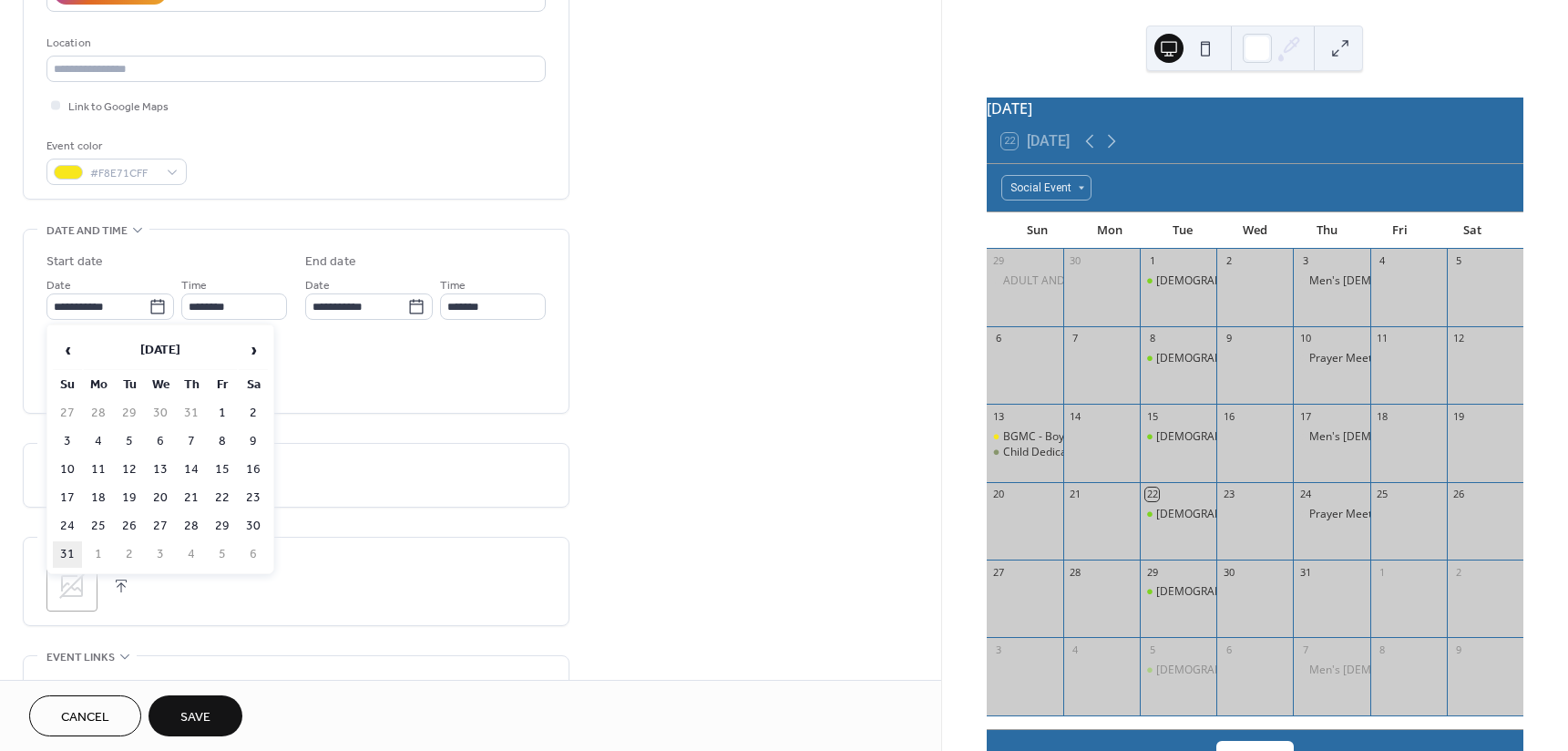 click on "31" at bounding box center (67, 554) 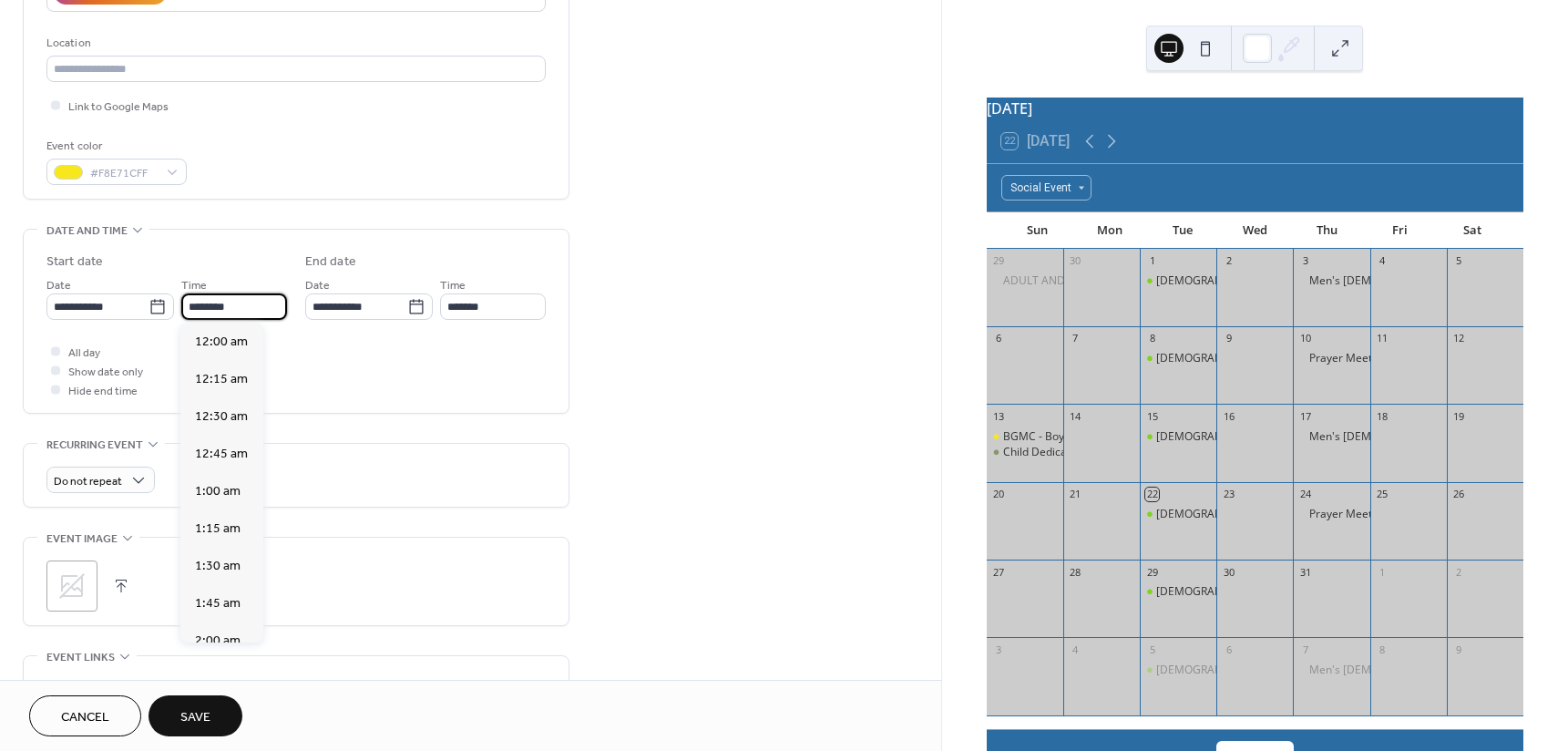click on "********" at bounding box center [234, 306] 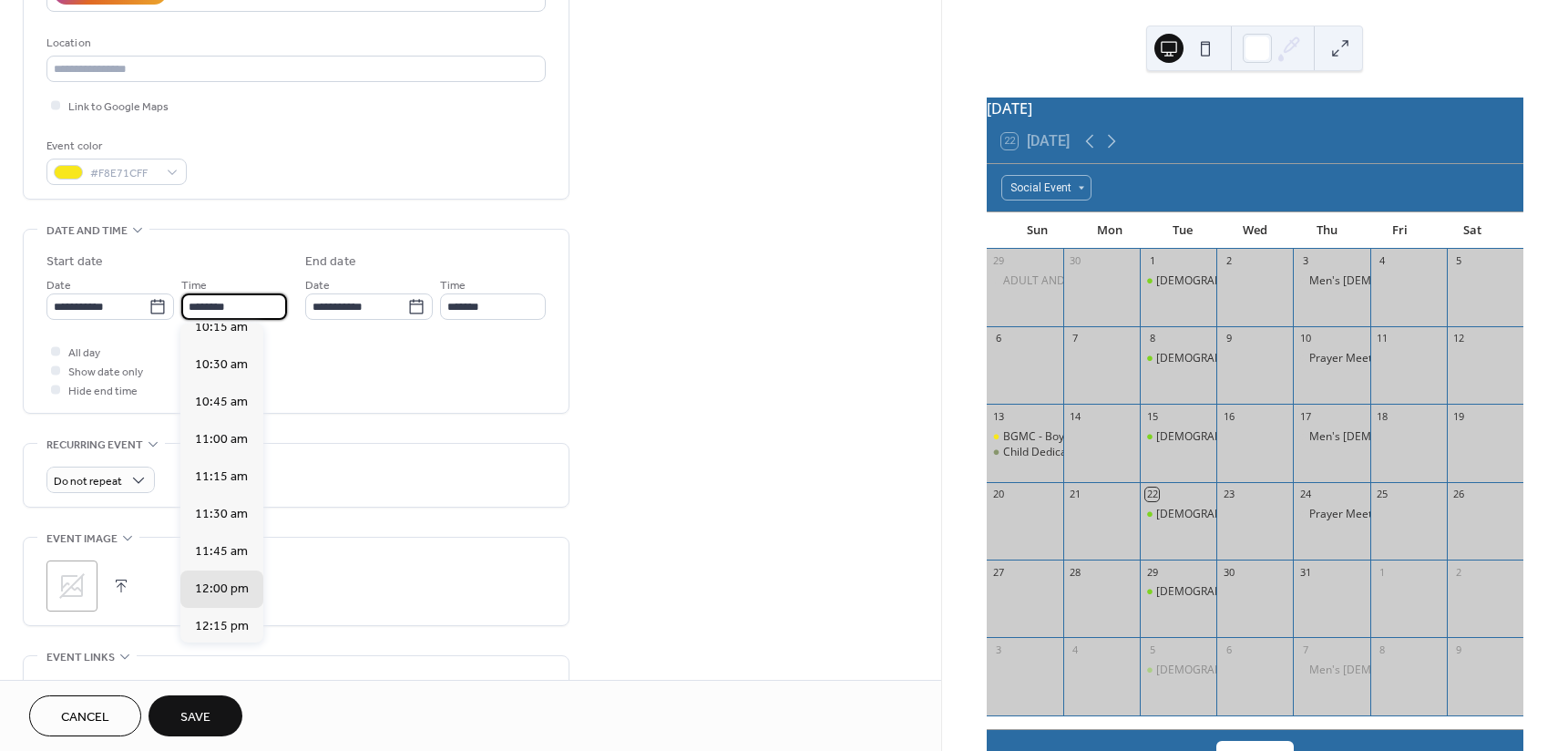 scroll, scrollTop: 1429, scrollLeft: 0, axis: vertical 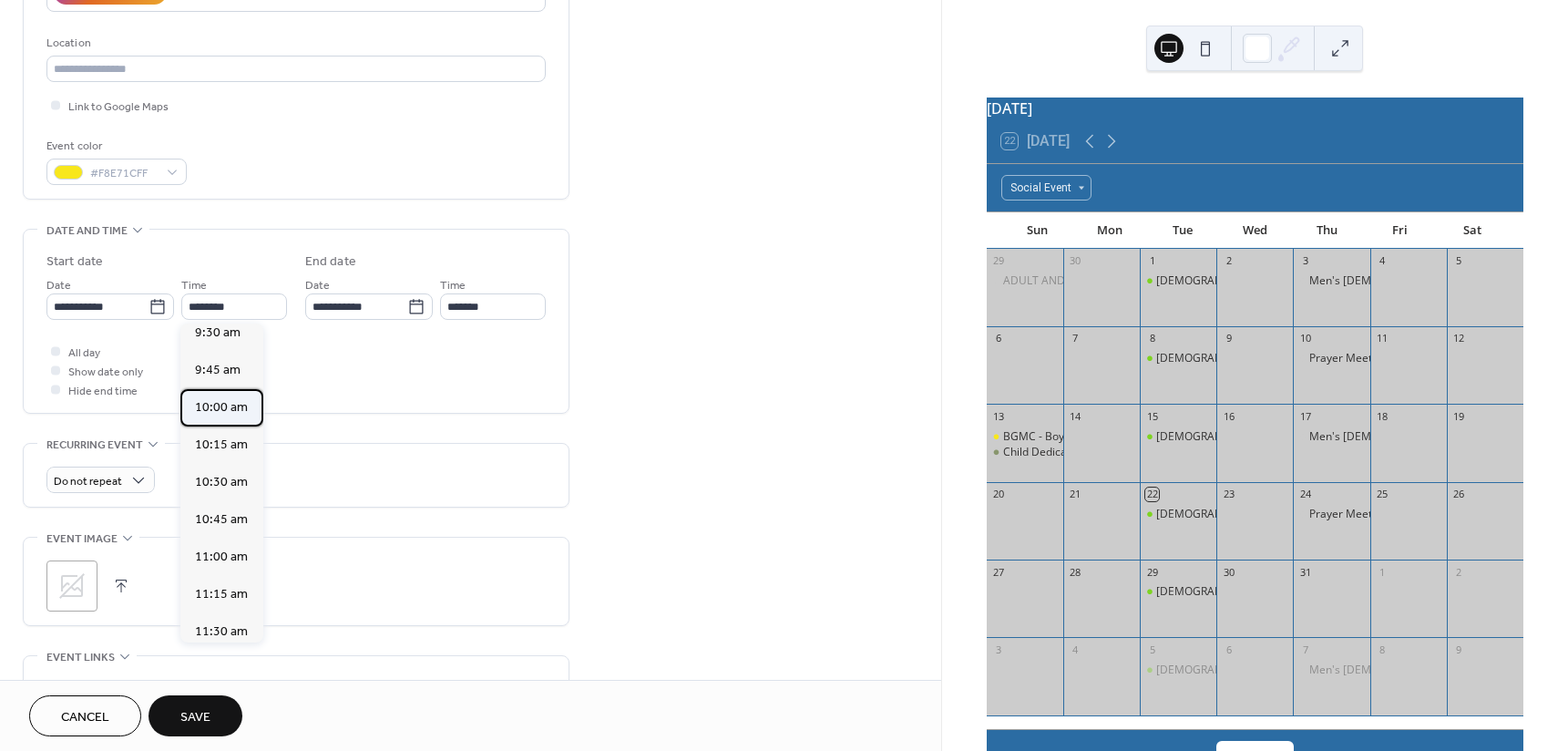 click on "10:00 am" at bounding box center (221, 407) 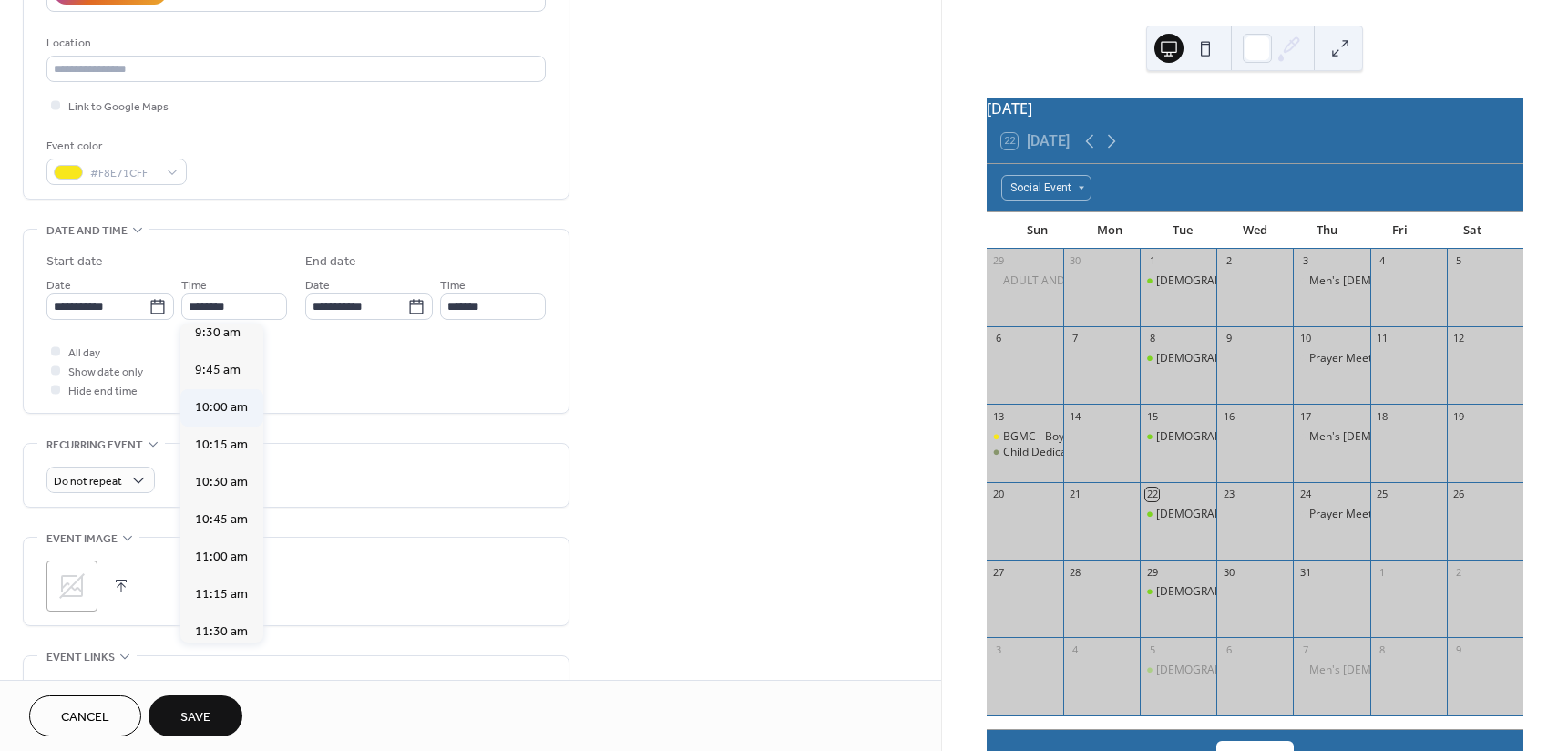 type on "********" 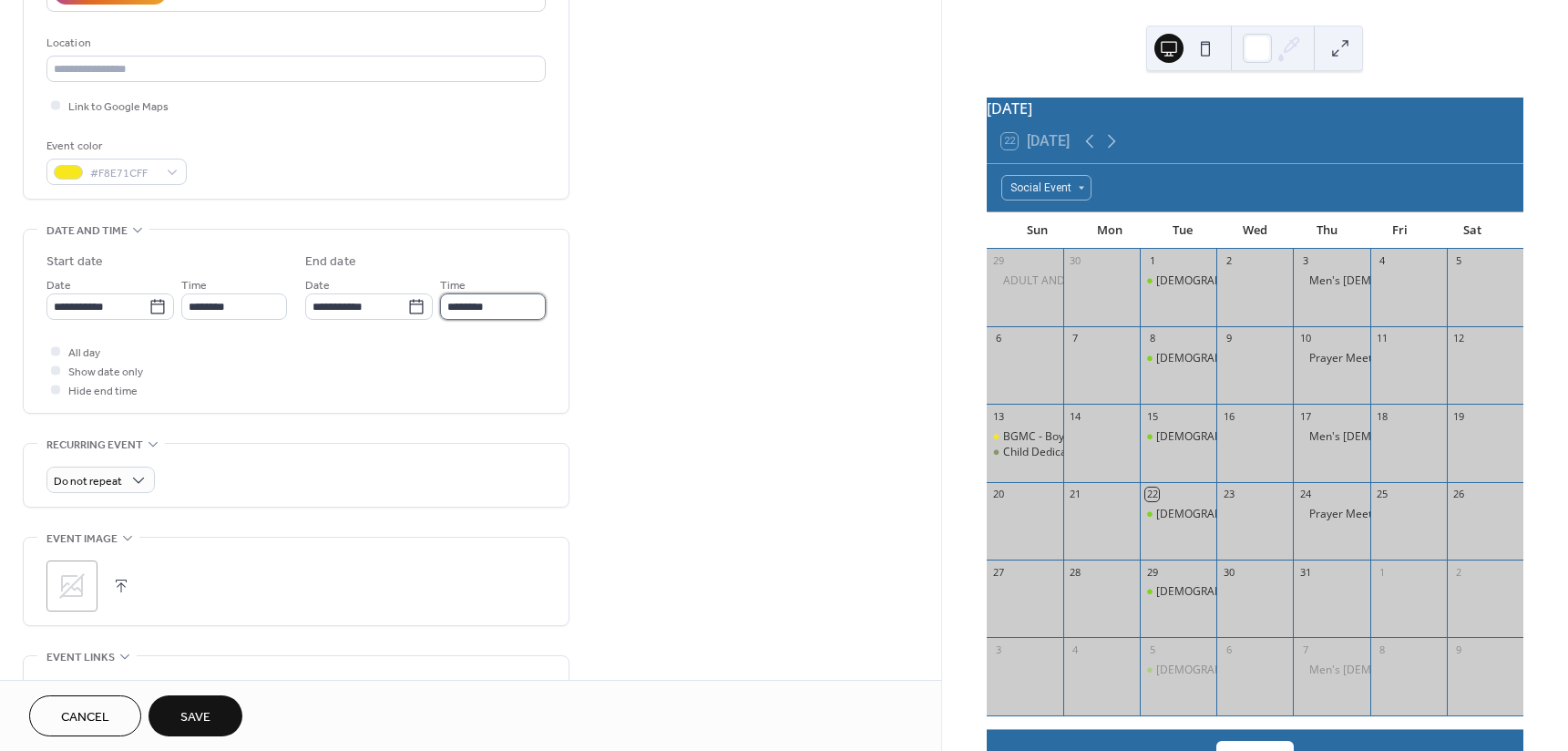 click on "********" at bounding box center [493, 306] 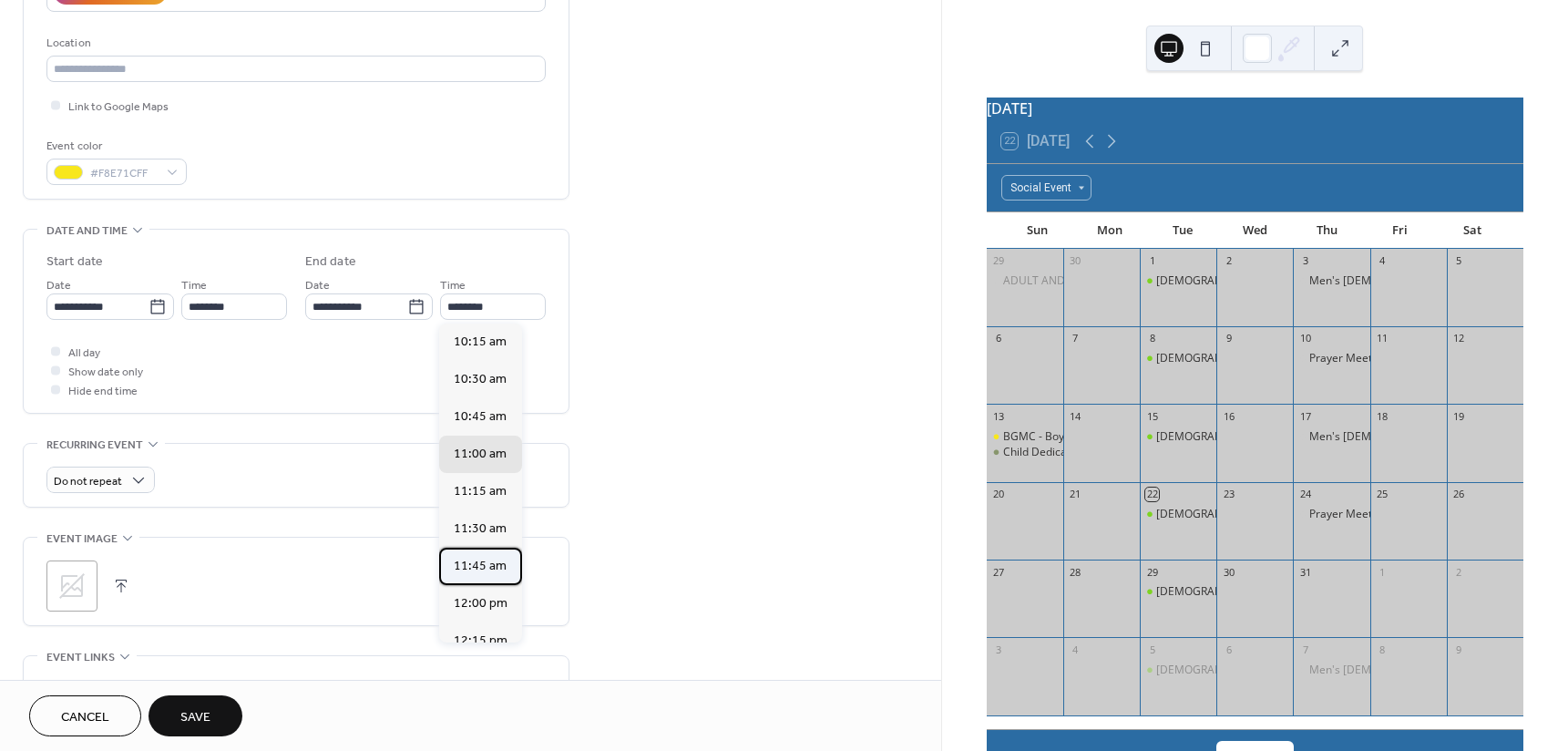 click on "11:45 am" at bounding box center [480, 566] 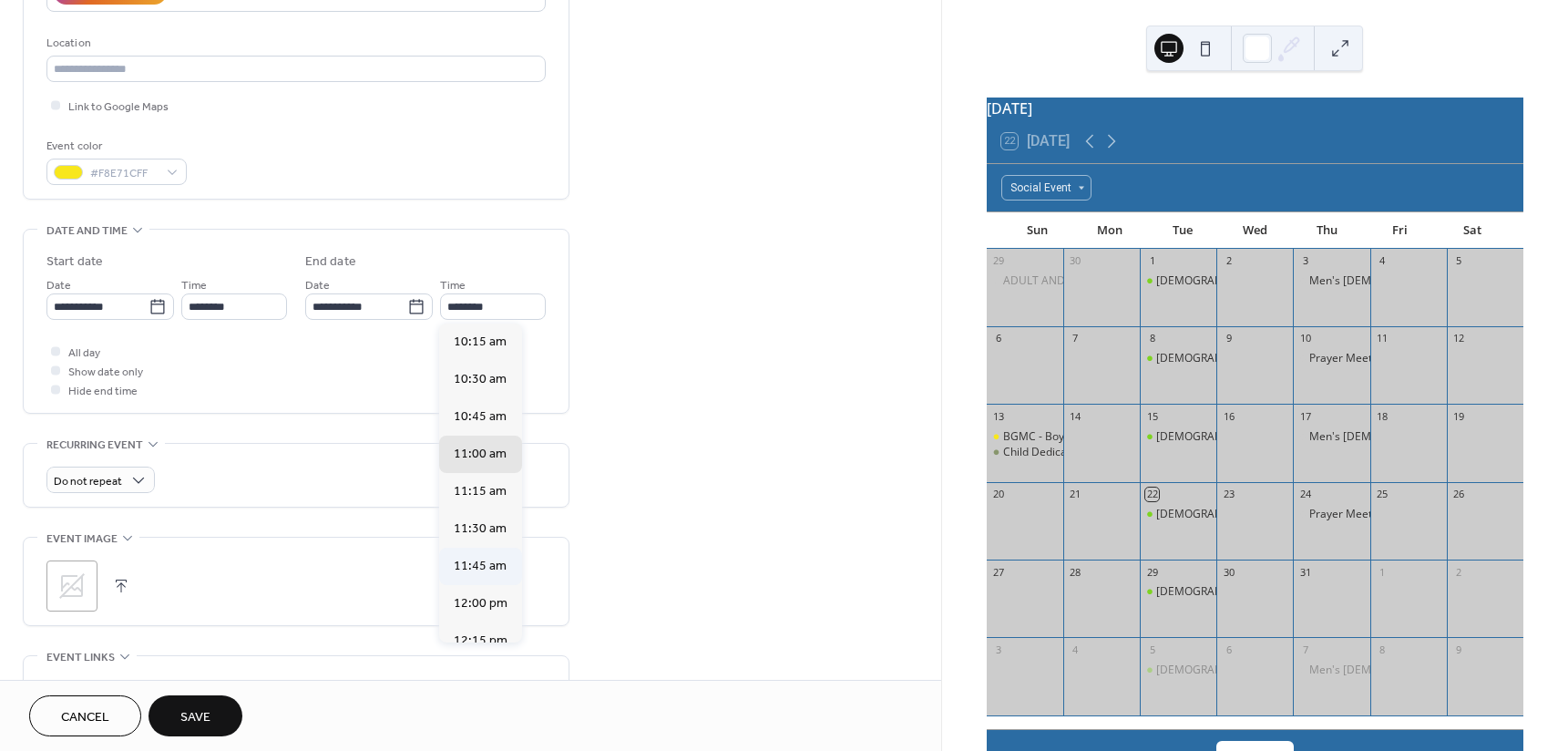 type on "********" 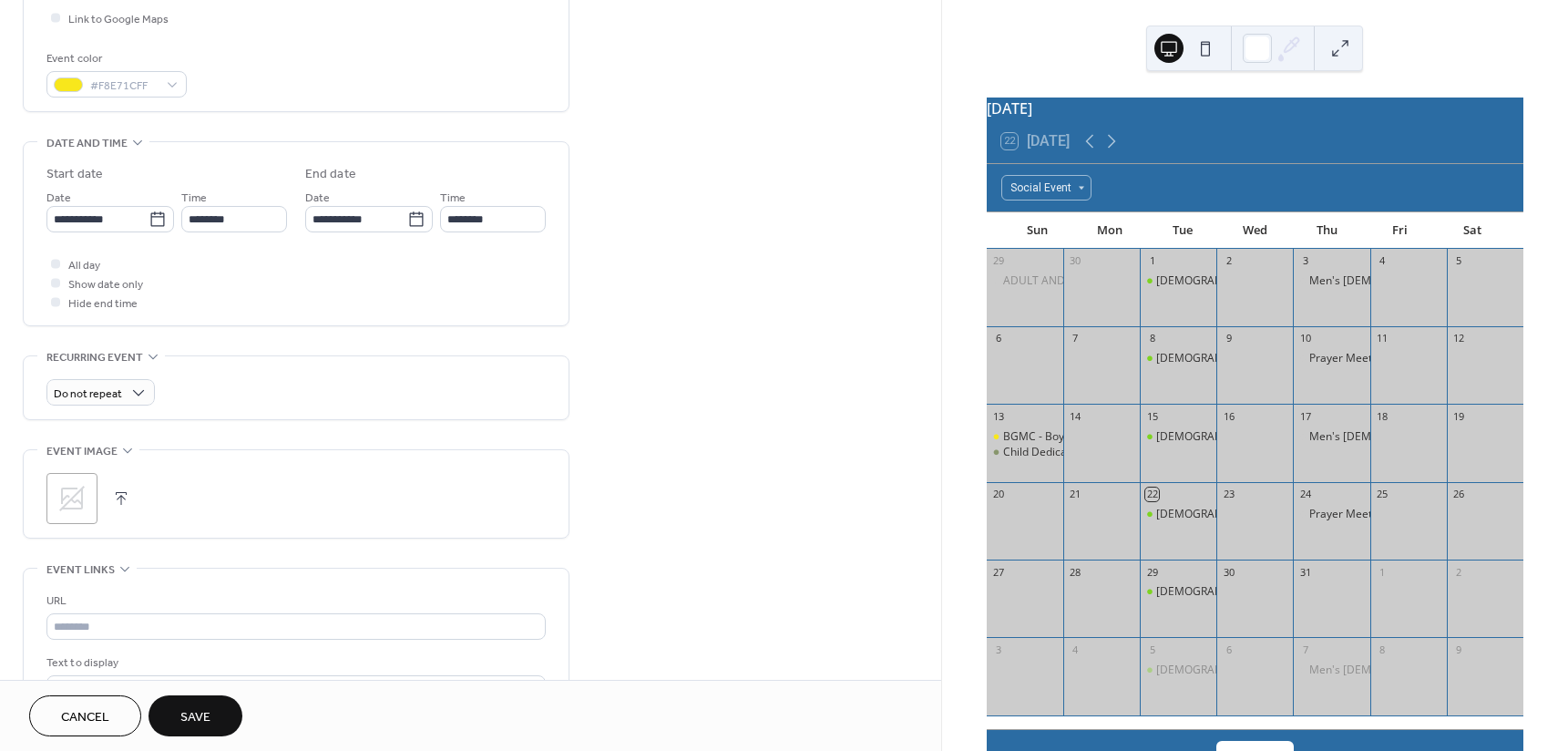 scroll, scrollTop: 456, scrollLeft: 0, axis: vertical 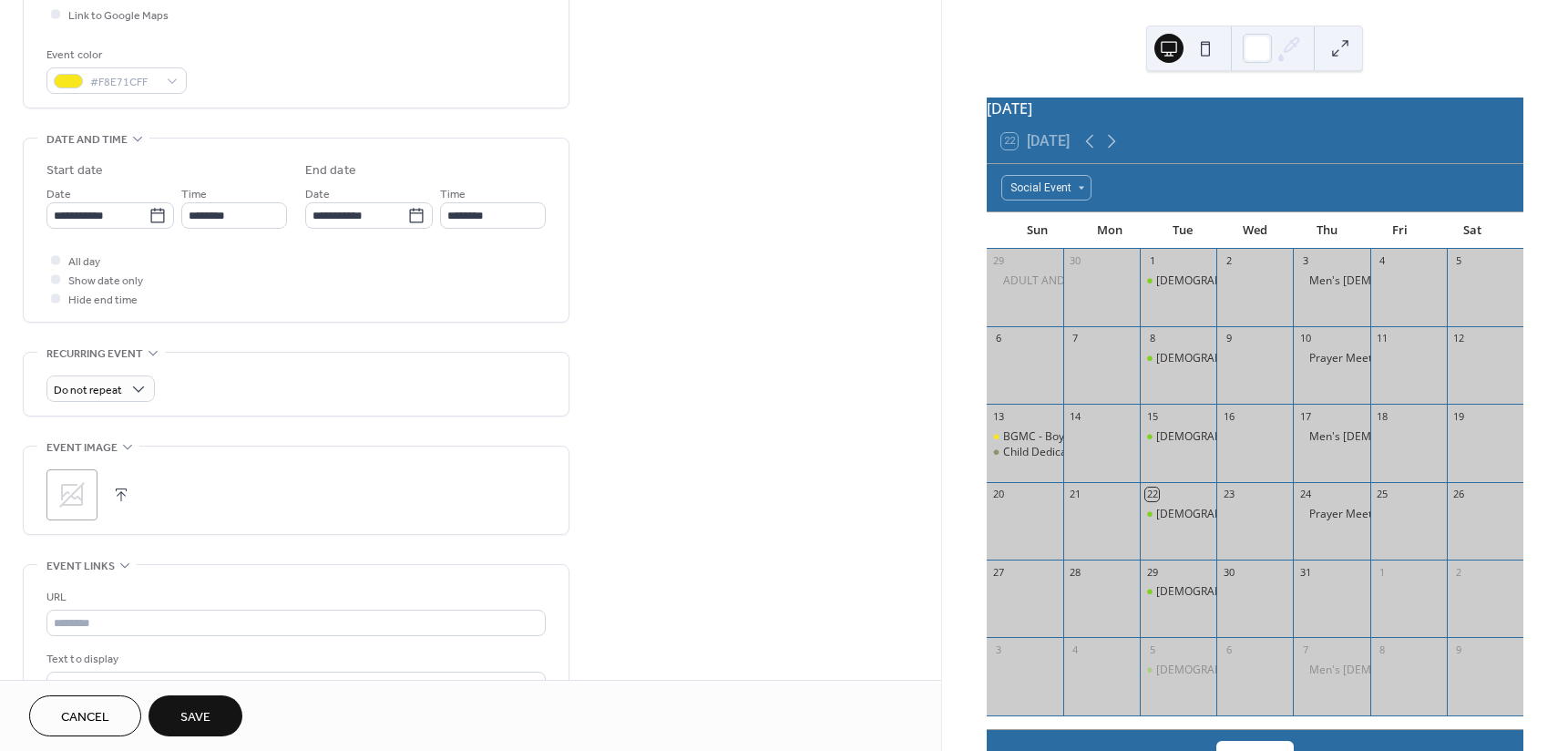 click 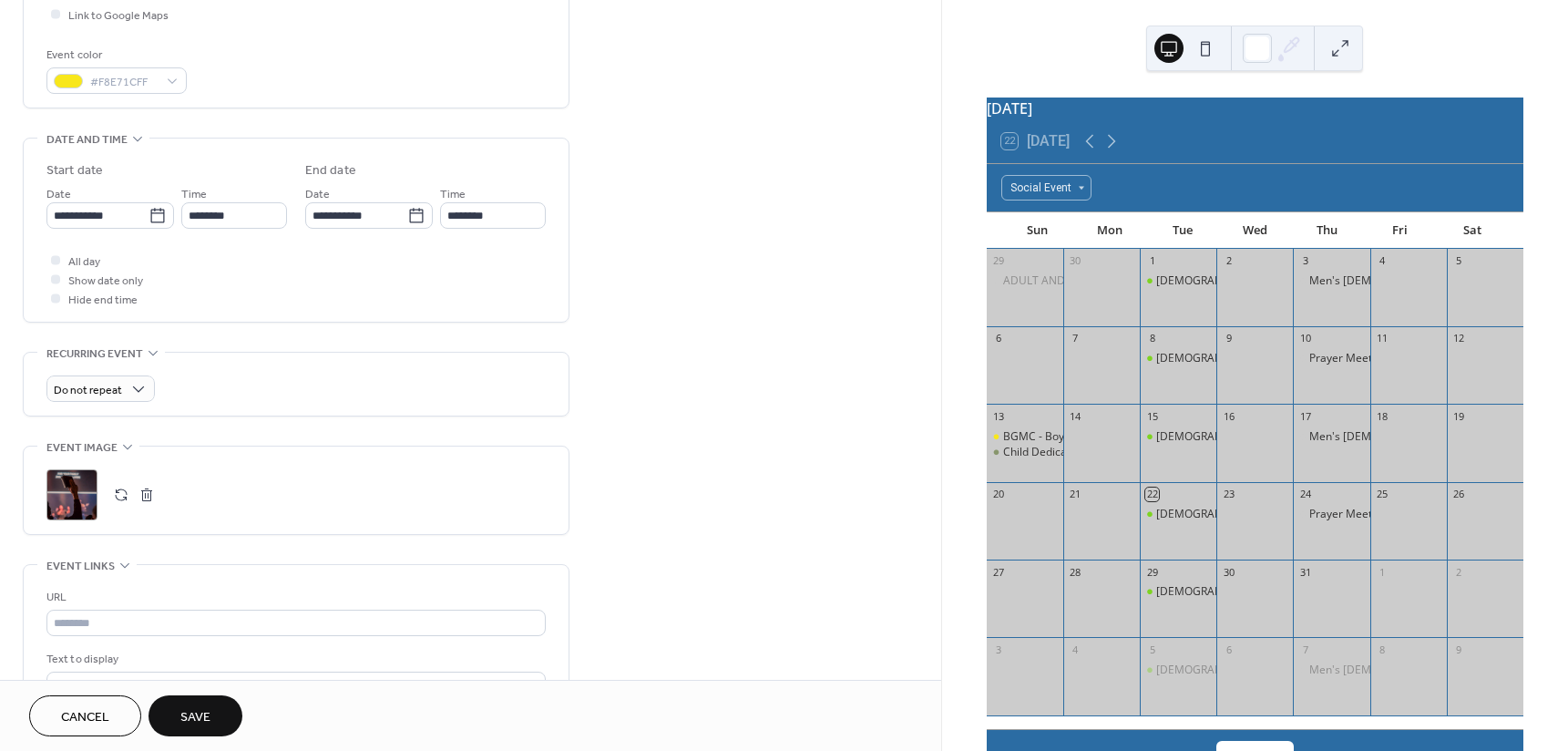 click on "Save" at bounding box center (195, 717) 